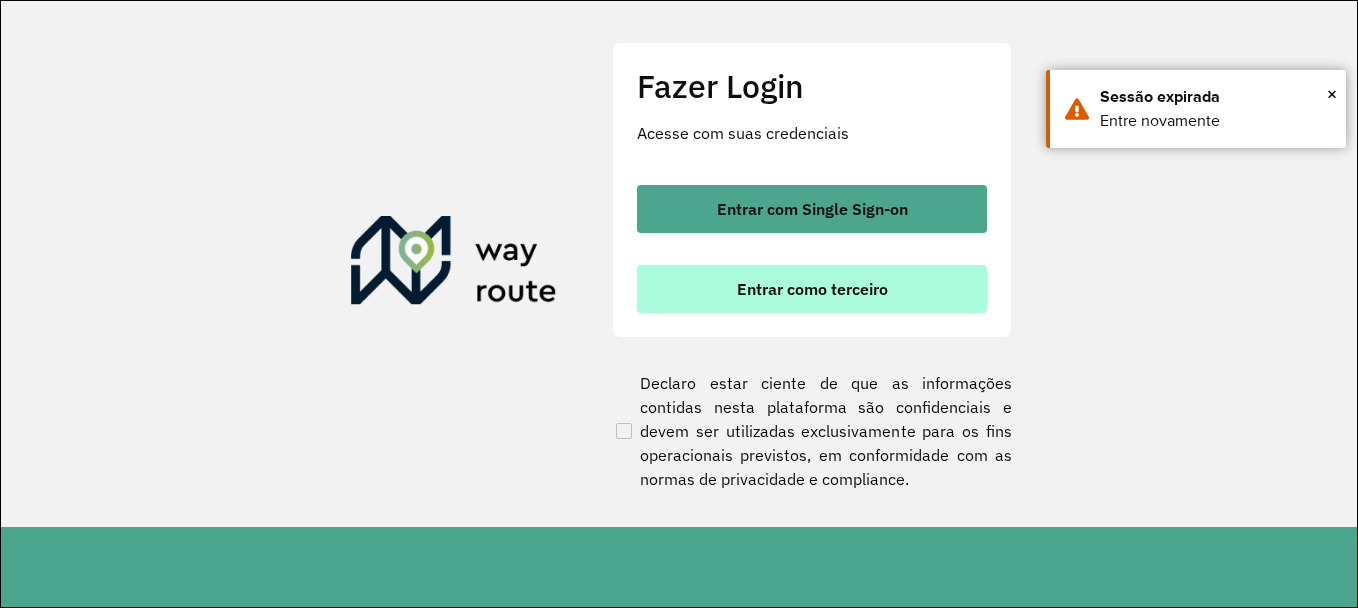 scroll, scrollTop: 0, scrollLeft: 0, axis: both 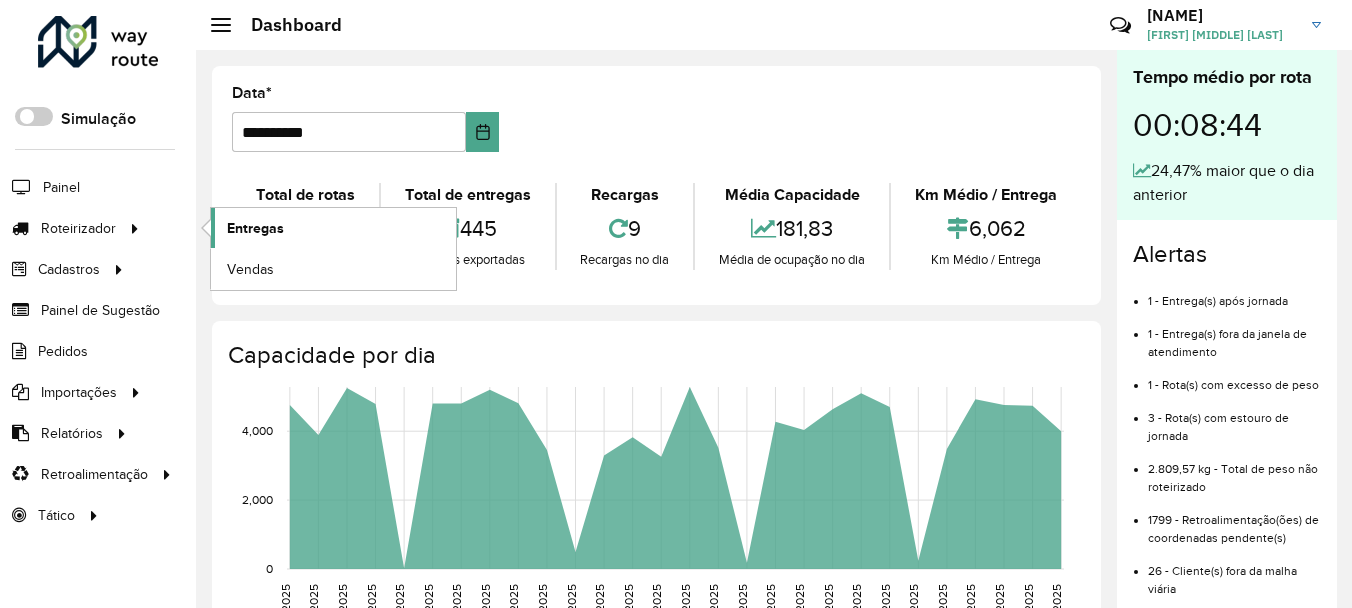 click on "Entregas" 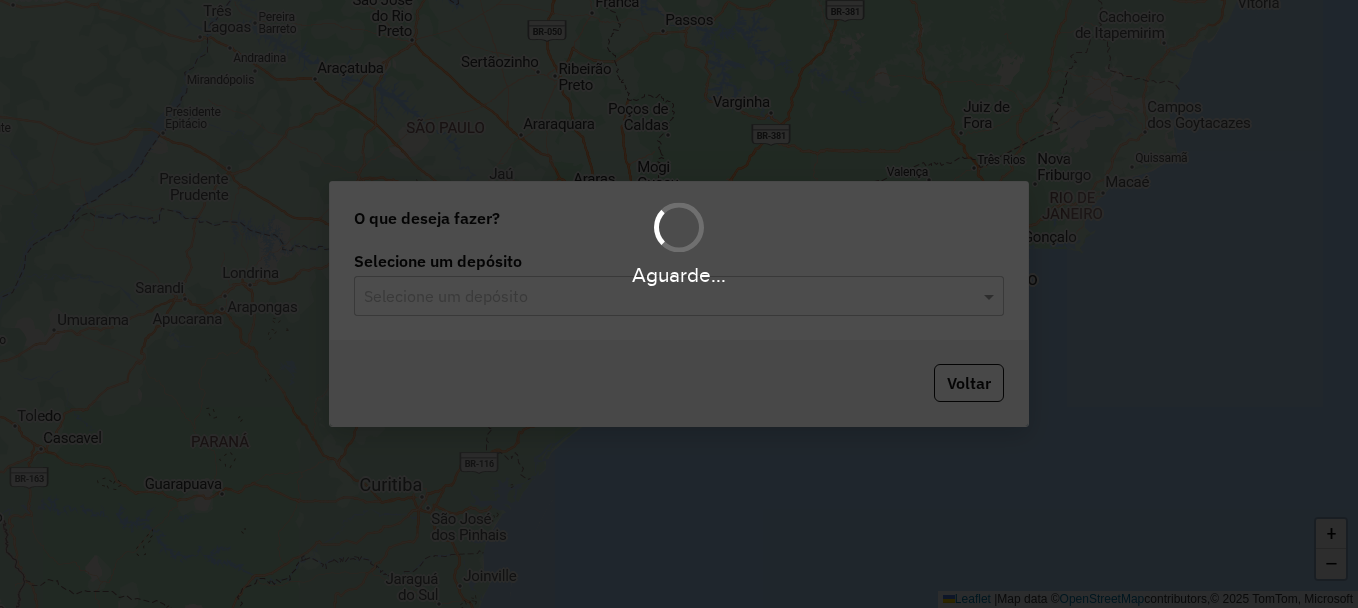 scroll, scrollTop: 0, scrollLeft: 0, axis: both 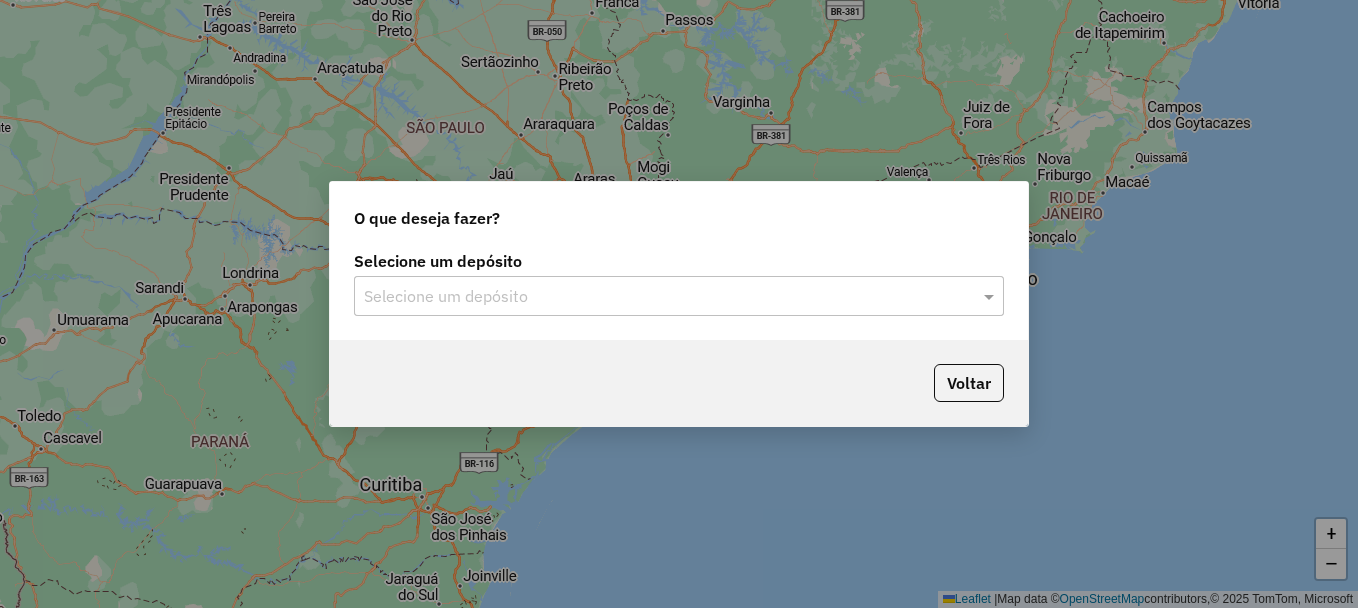 click 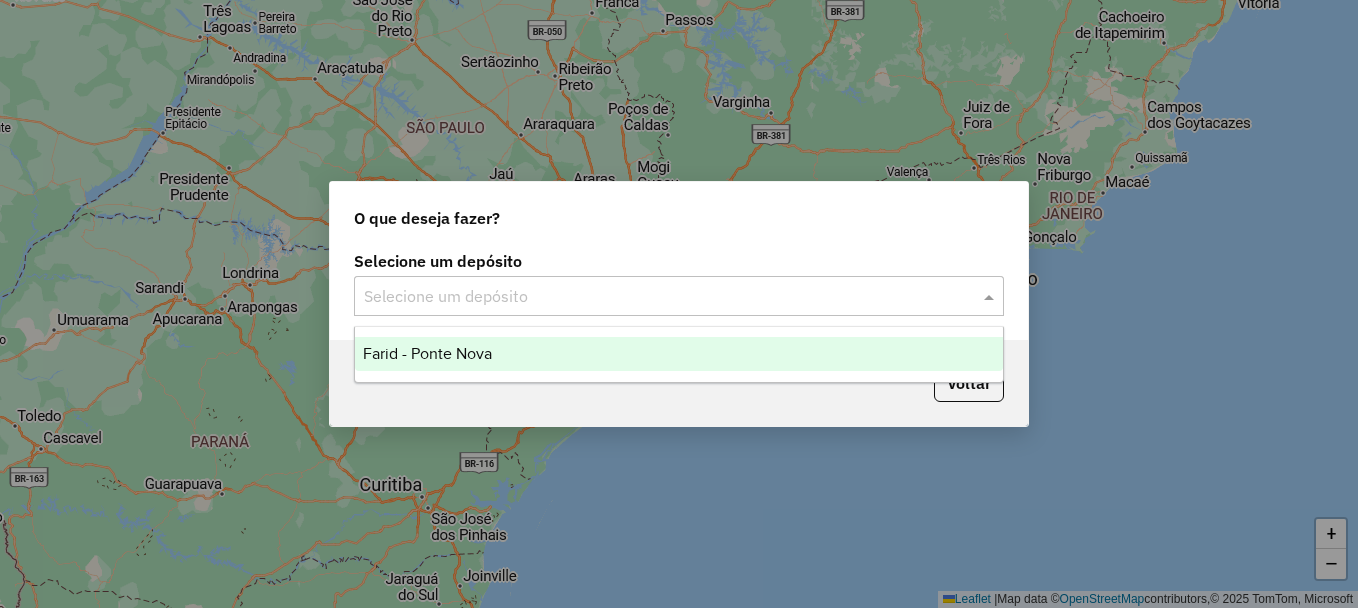click on "Farid - Ponte Nova" at bounding box center (679, 354) 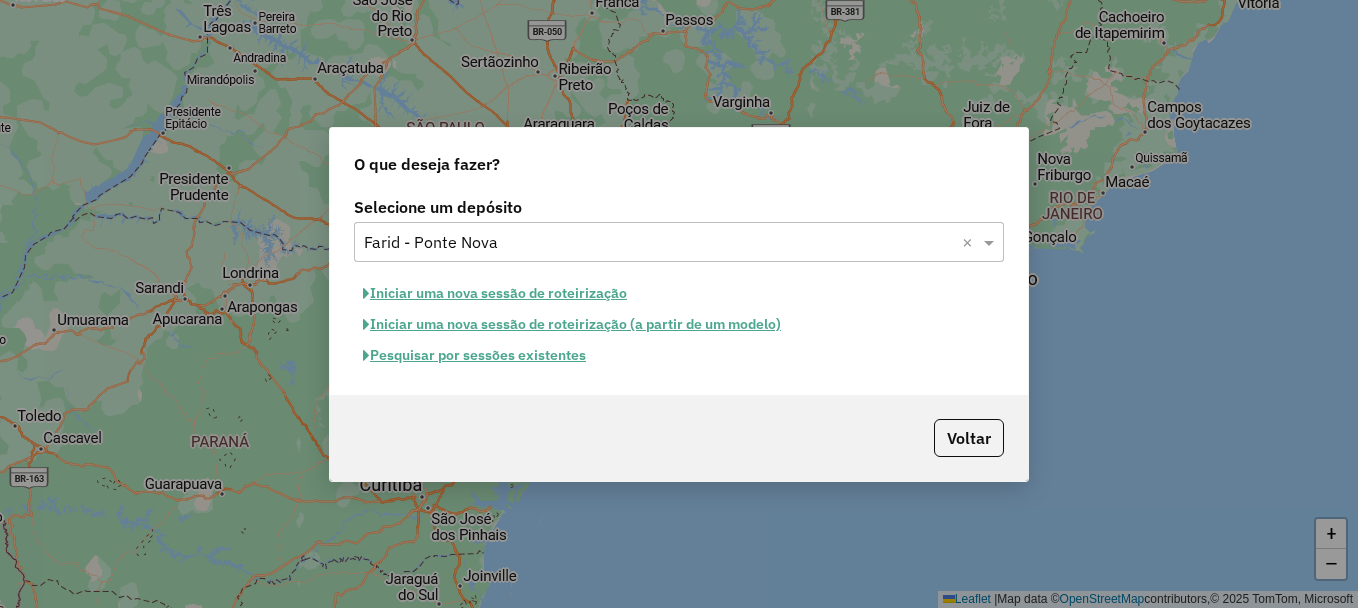 click on "Pesquisar por sessões existentes" 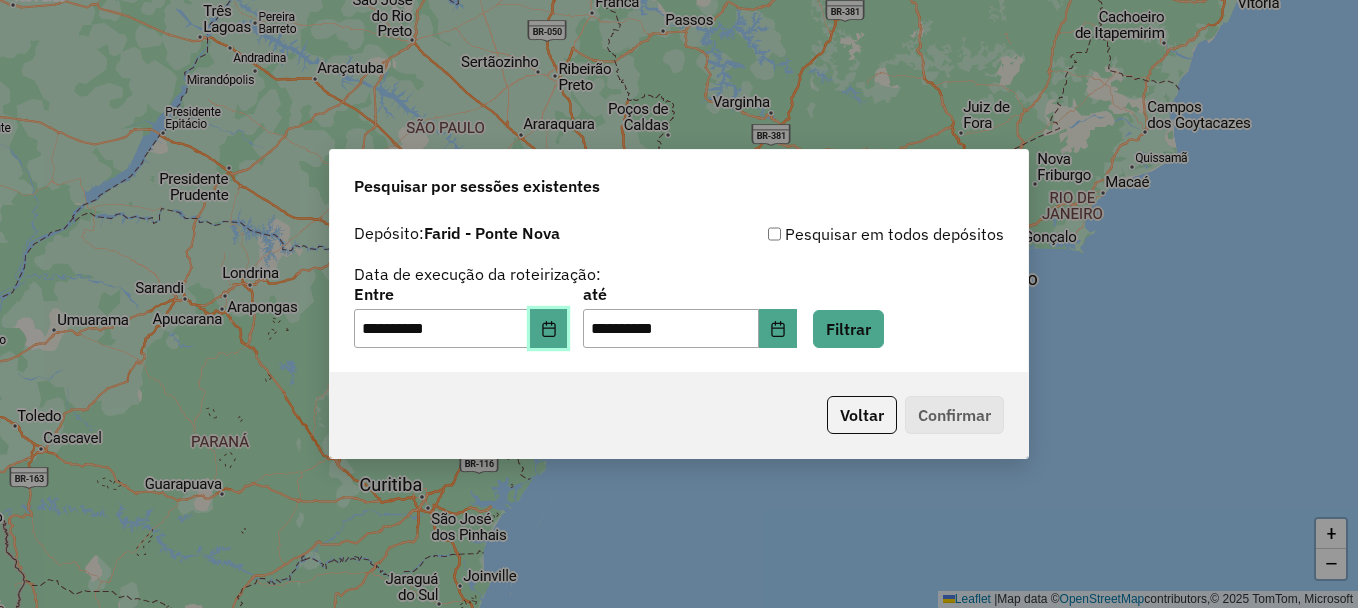click 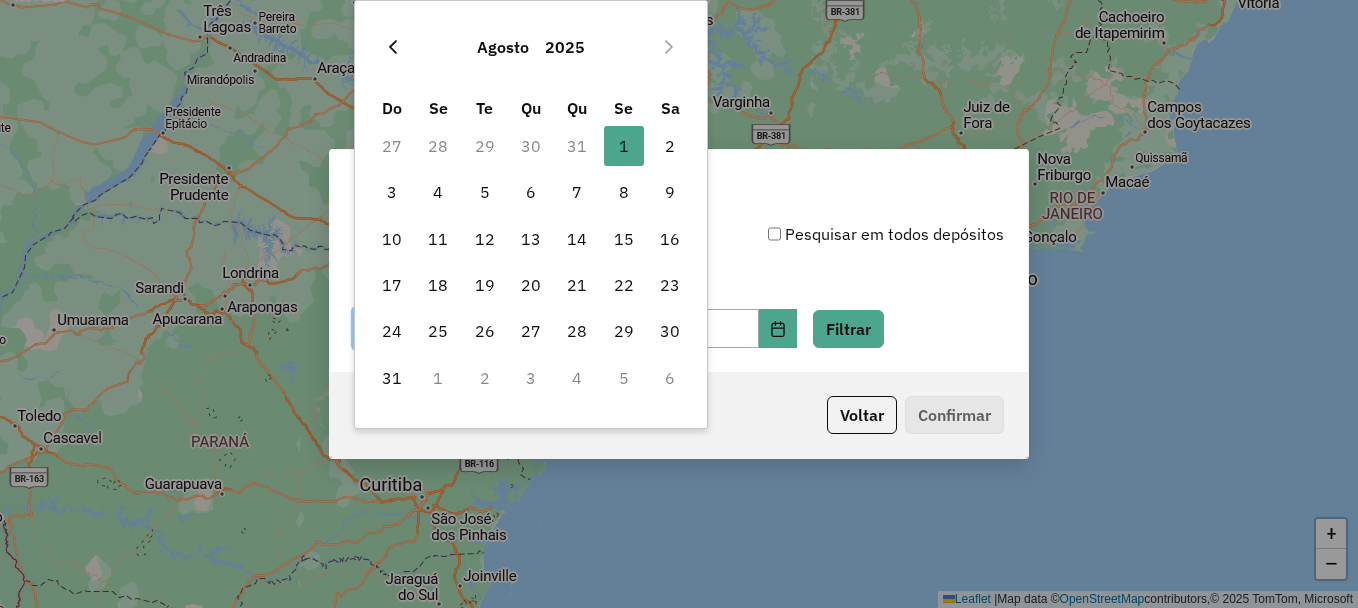click at bounding box center (393, 47) 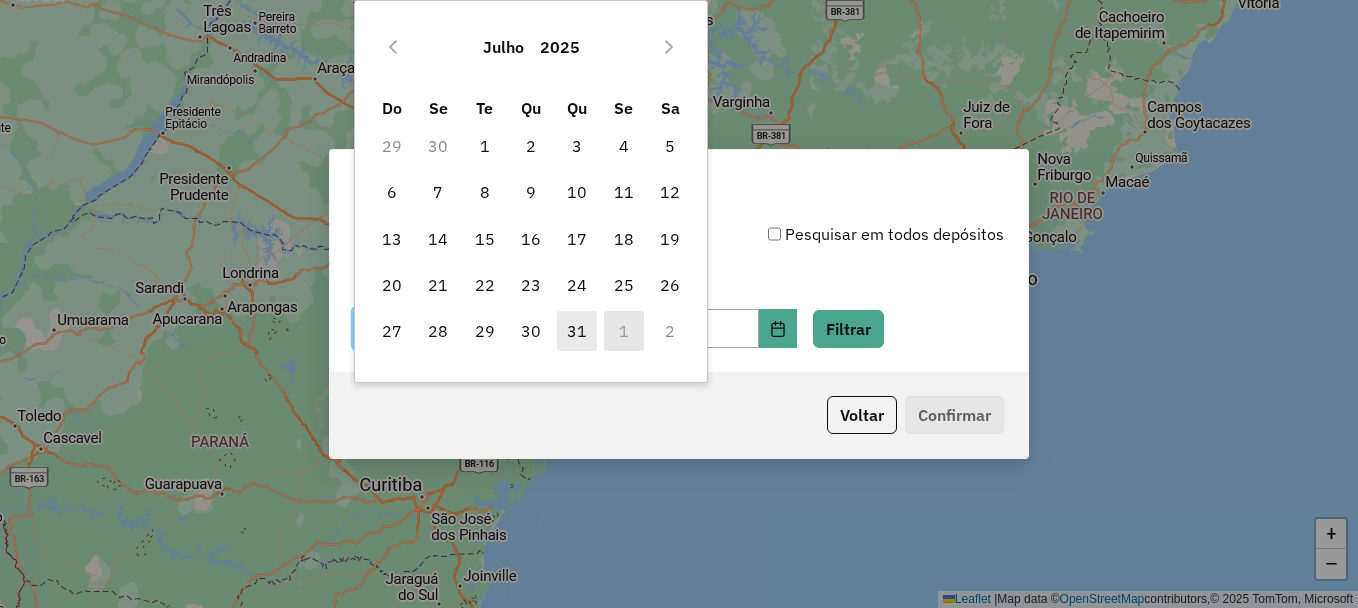 click on "31" at bounding box center [577, 331] 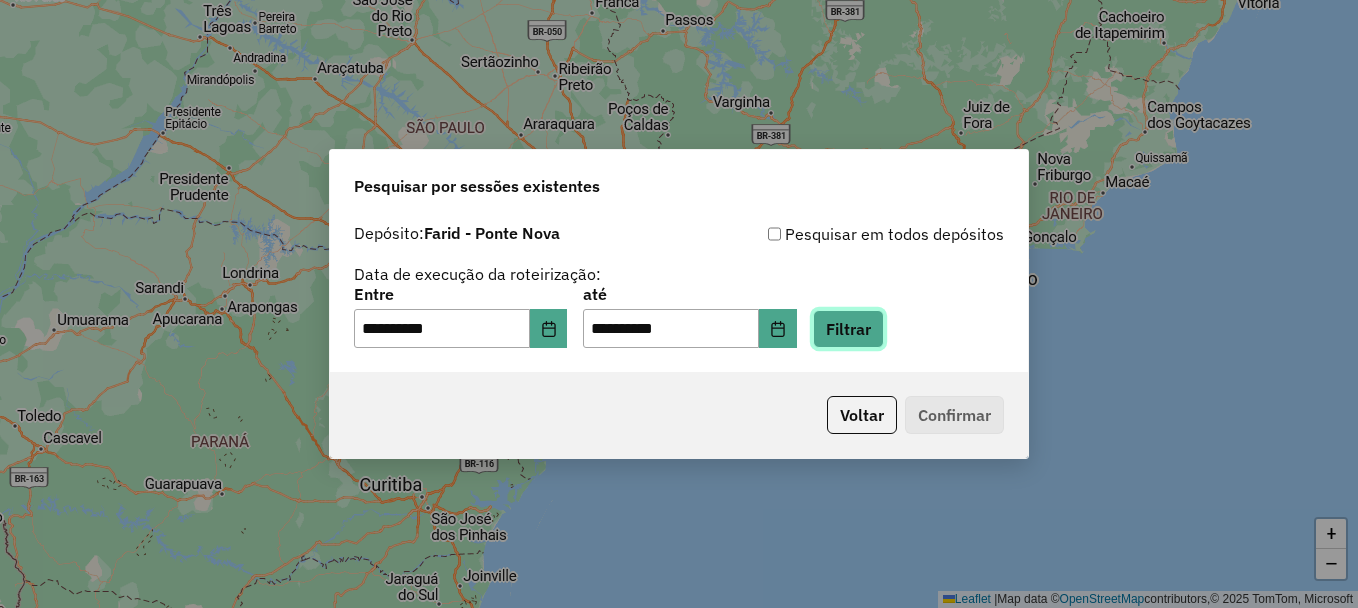 click on "Filtrar" 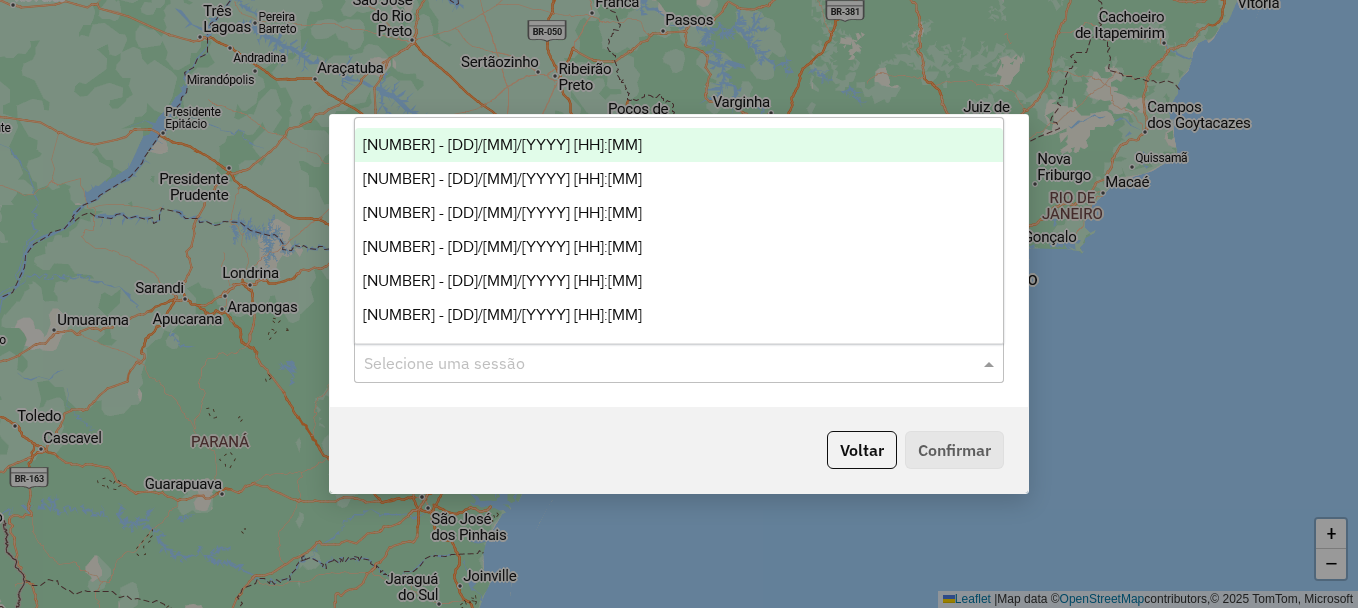 click 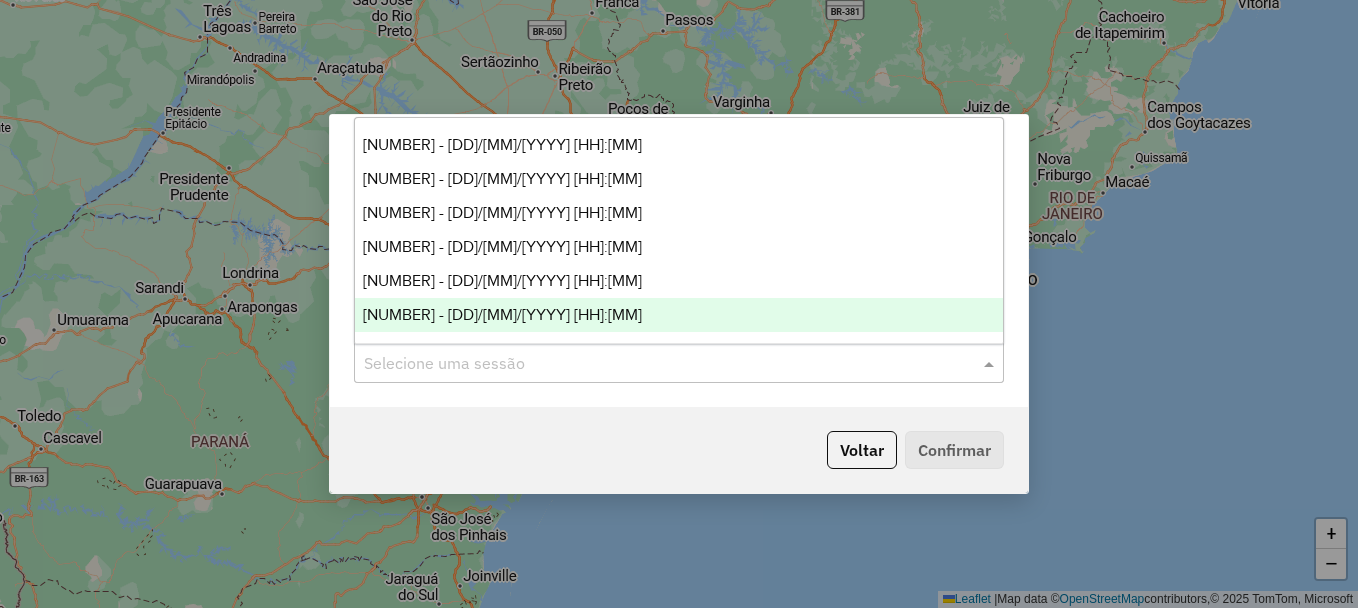 click on "973652 - 01/08/2025 22:11" at bounding box center [502, 314] 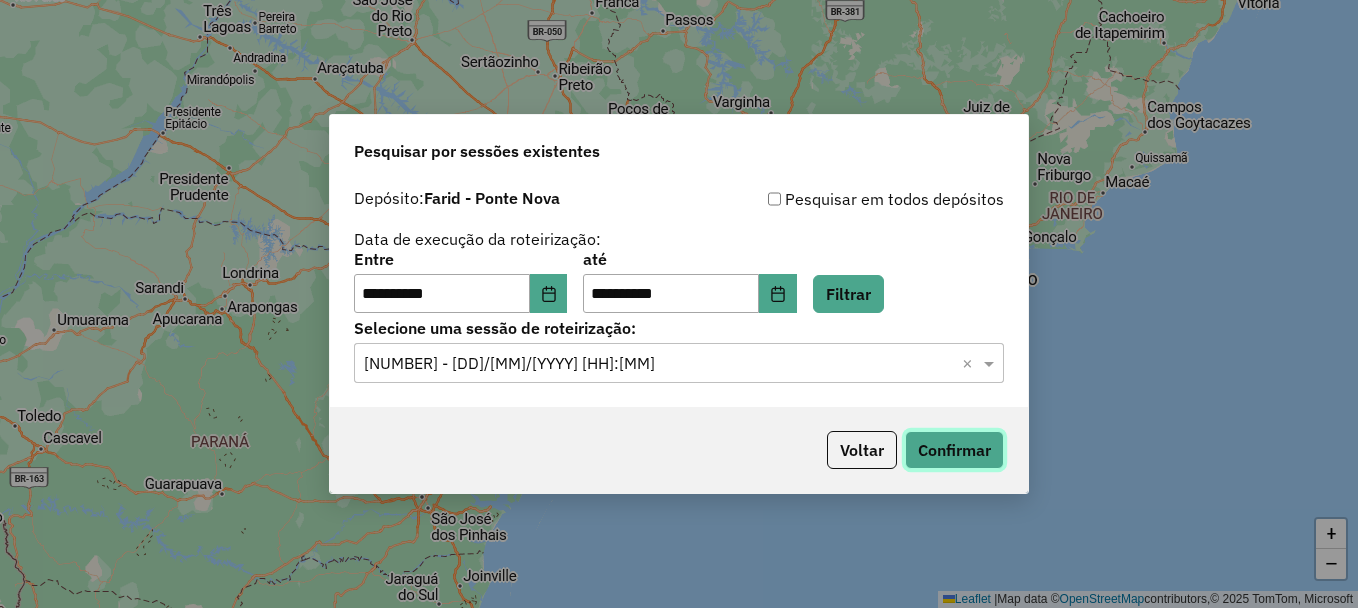 click on "Confirmar" 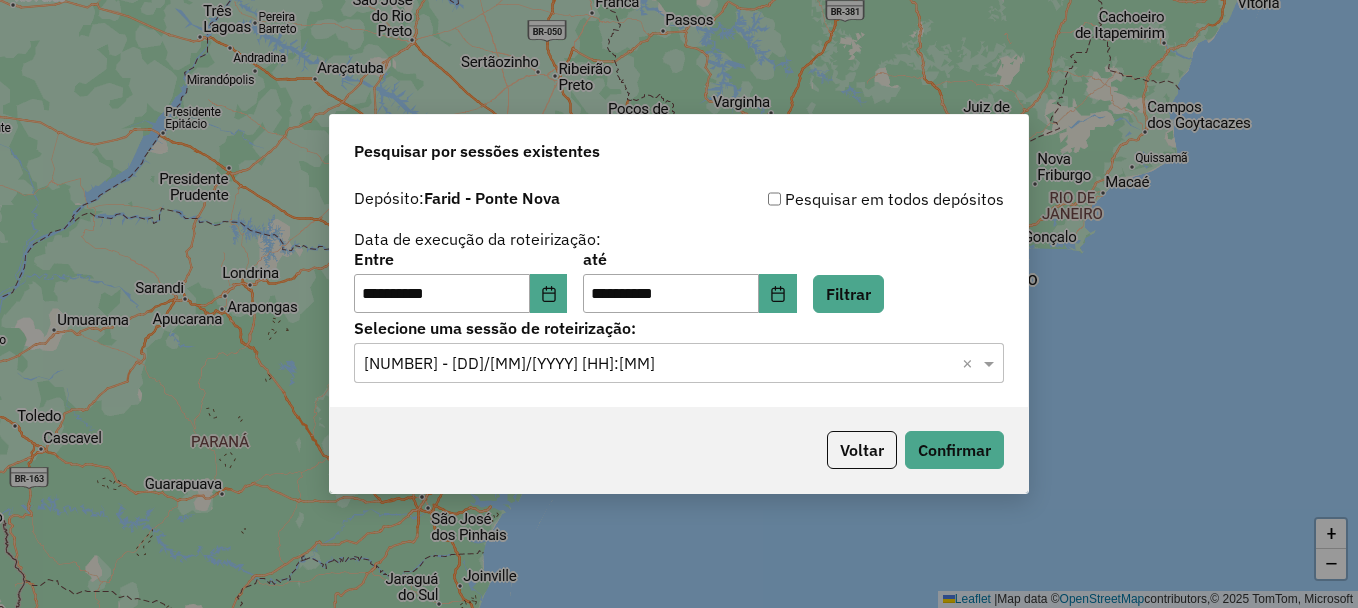 click on "Selecione uma sessão × 973652 - 01/08/2025 22:11  ×" 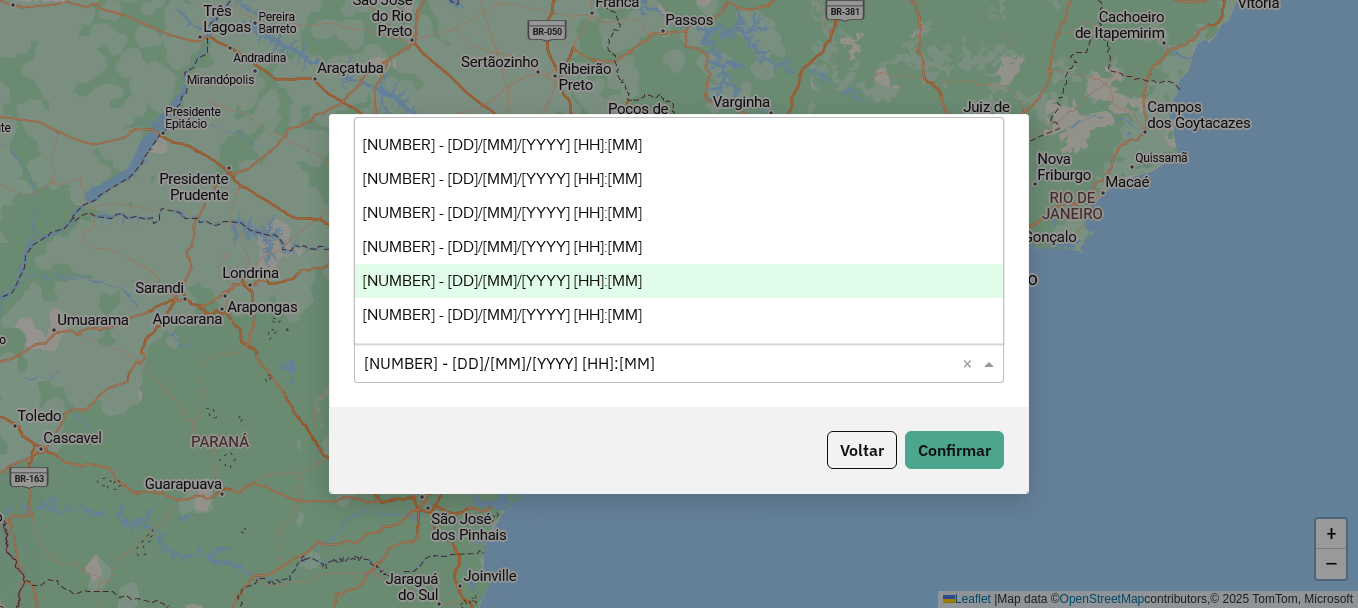click on "973604 - 01/08/2025 19:35" at bounding box center [679, 281] 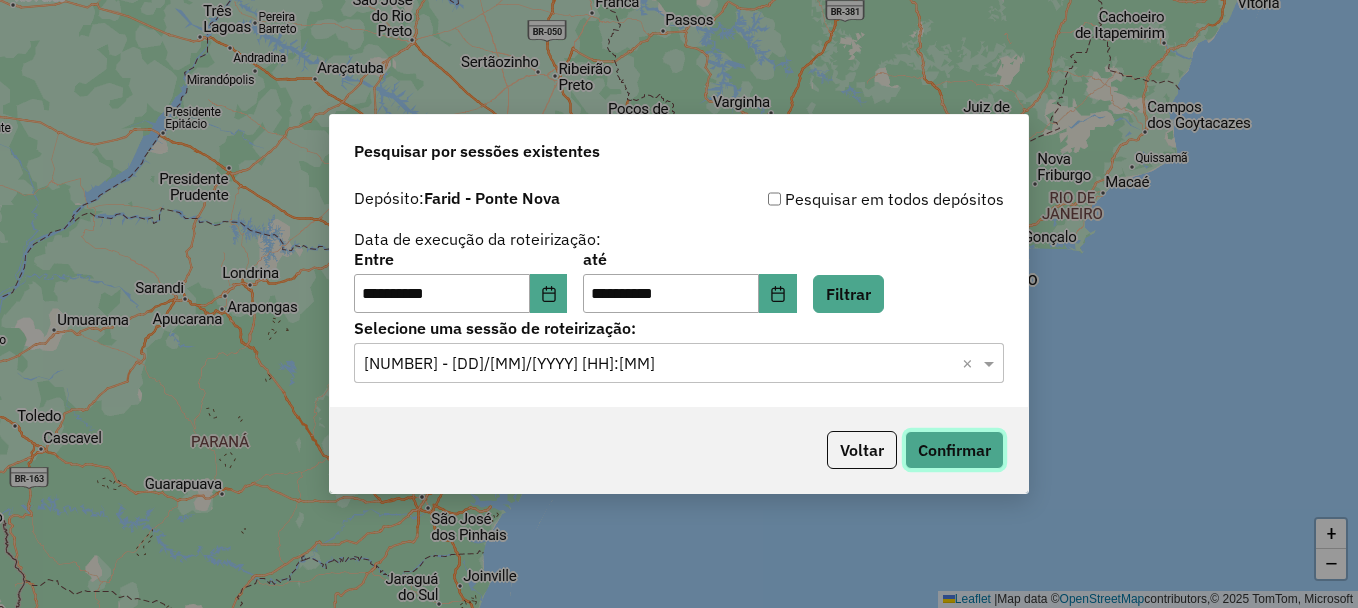 click on "Confirmar" 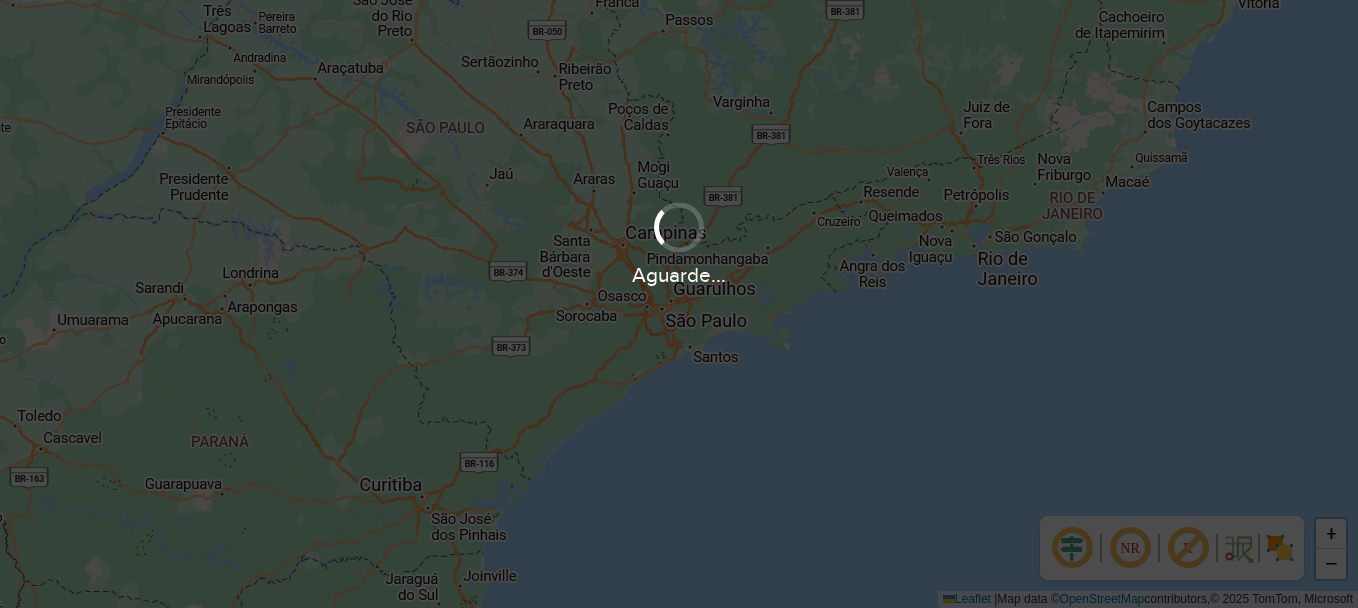 scroll, scrollTop: 0, scrollLeft: 0, axis: both 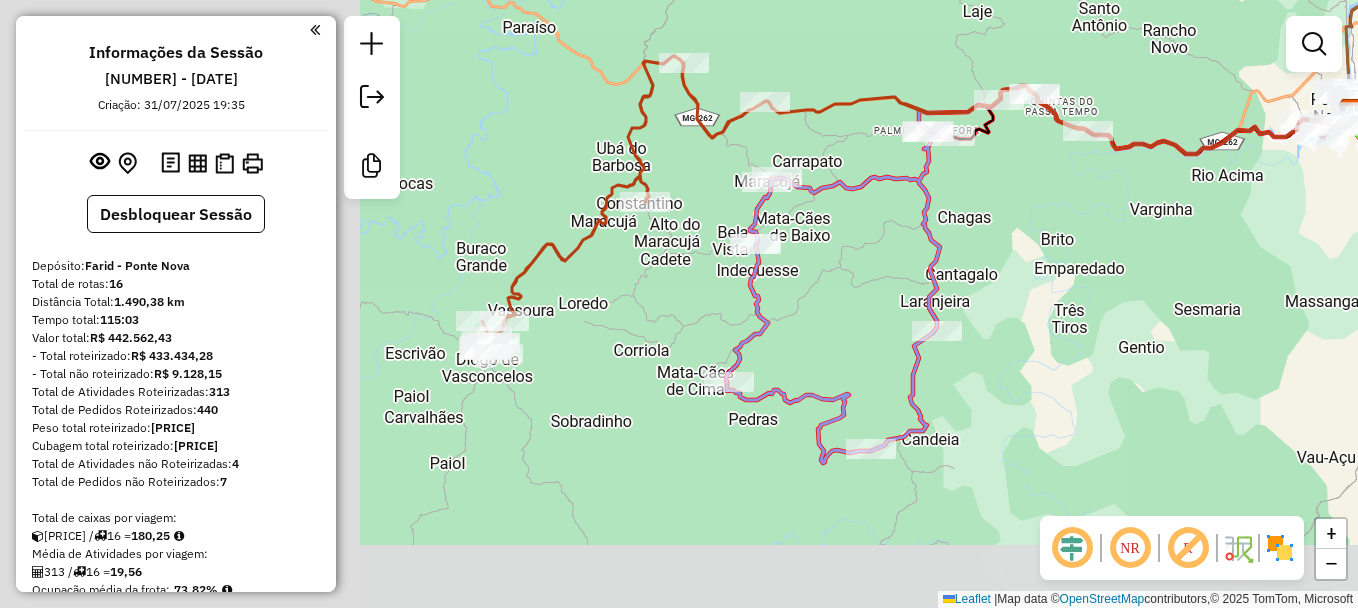 drag, startPoint x: 494, startPoint y: 432, endPoint x: 888, endPoint y: 331, distance: 406.73947 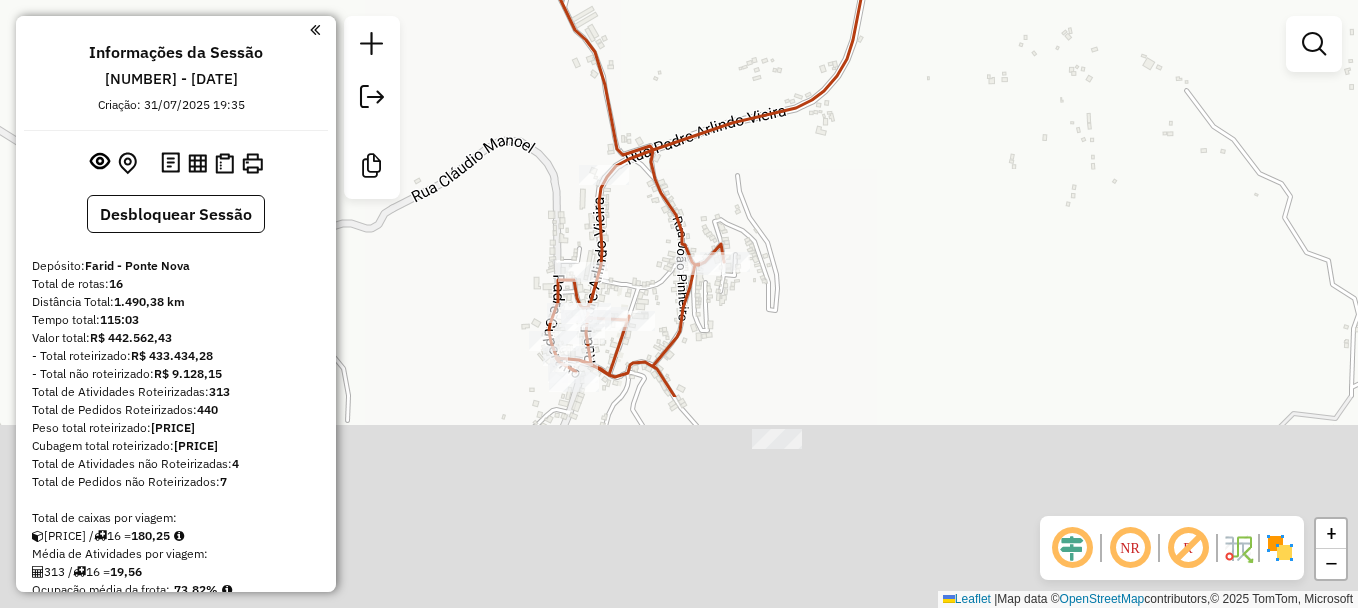 drag, startPoint x: 640, startPoint y: 486, endPoint x: 616, endPoint y: 214, distance: 273.05676 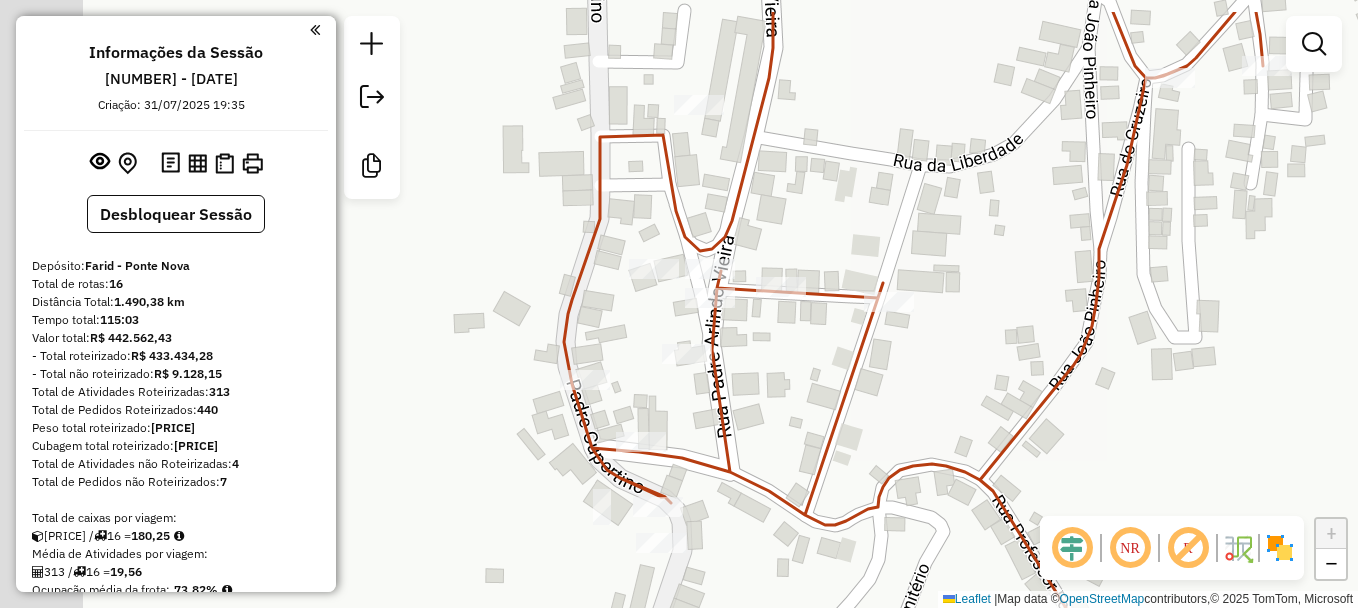 drag, startPoint x: 517, startPoint y: 298, endPoint x: 811, endPoint y: 366, distance: 301.7615 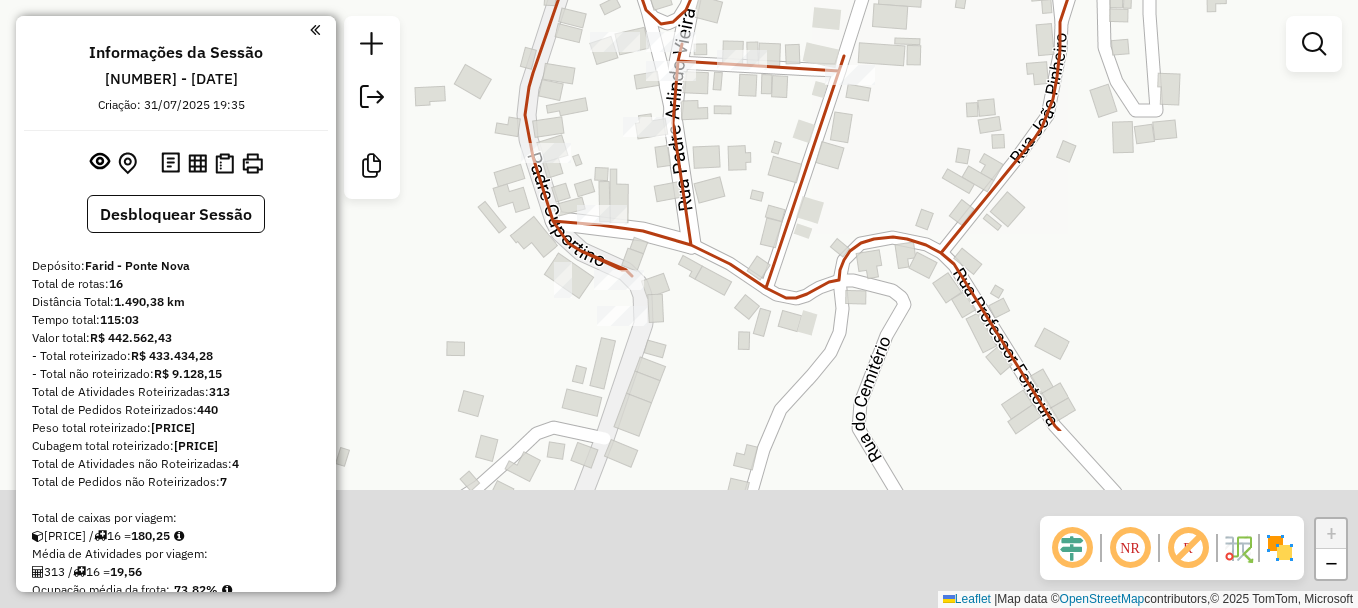 drag, startPoint x: 861, startPoint y: 477, endPoint x: 786, endPoint y: 249, distance: 240.01875 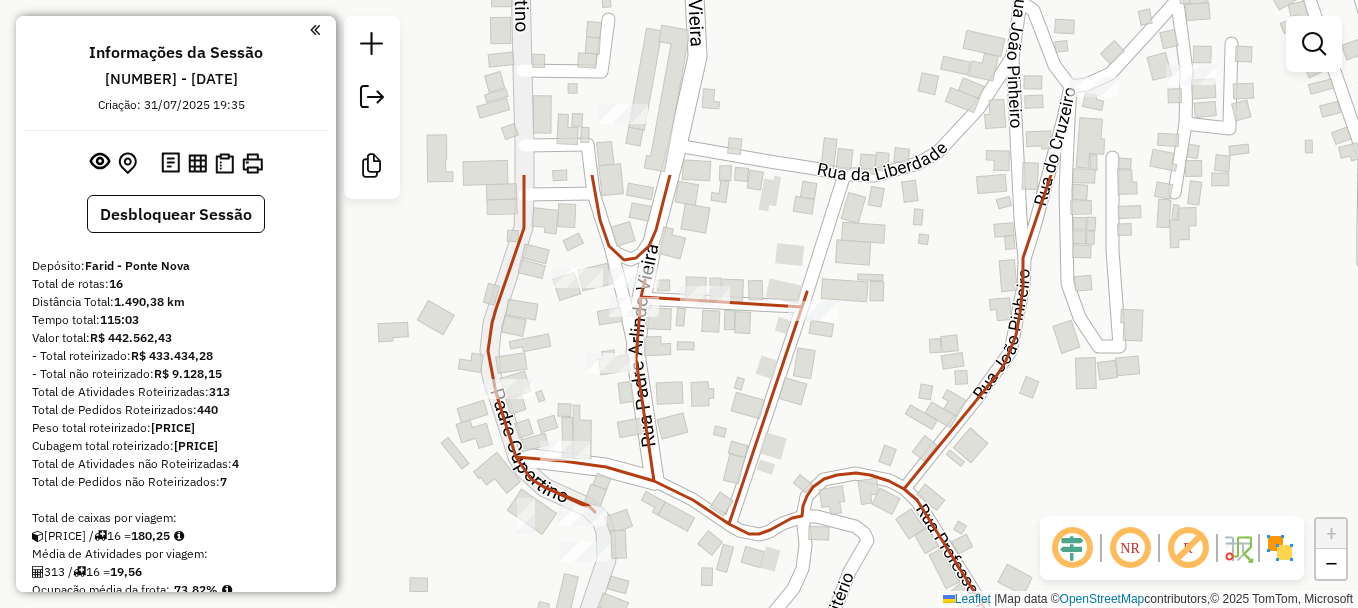 drag, startPoint x: 866, startPoint y: 206, endPoint x: 829, endPoint y: 443, distance: 239.8708 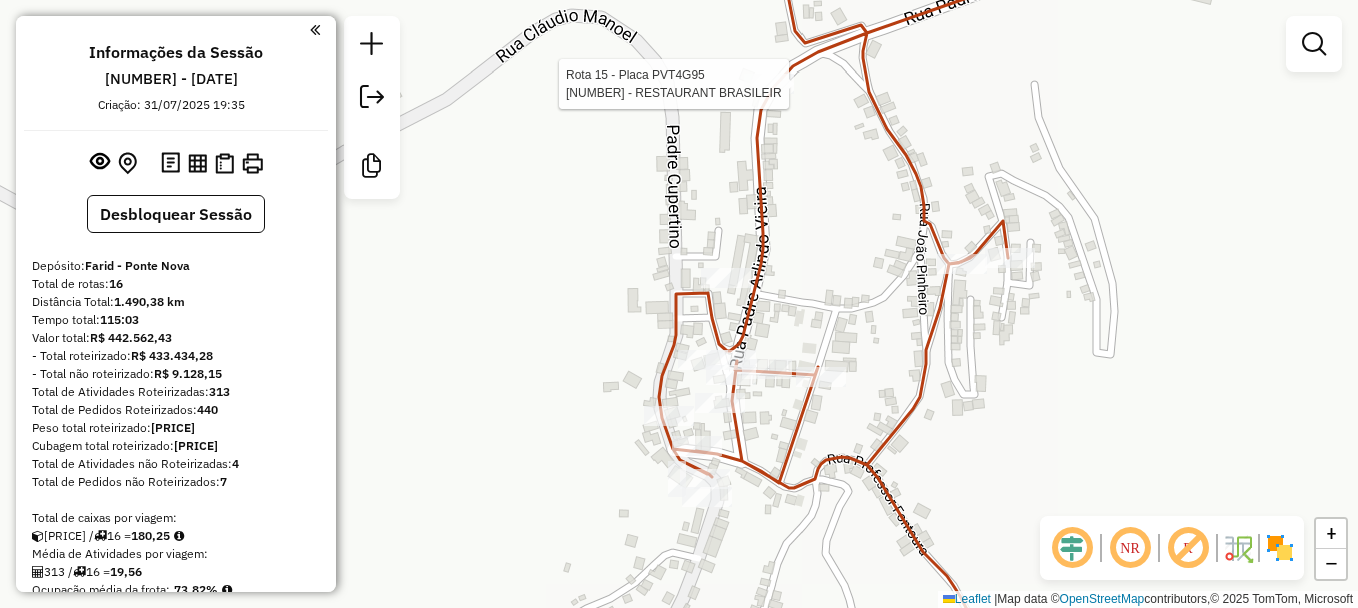 click on "Rota [NUMBER] - Placa [PLATE]  [NUMBER] - [BRAND] Janela de atendimento Grade de atendimento Capacidade Transportadoras Veículos Cliente Pedidos  Rotas Selecione os dias de semana para filtrar as janelas de atendimento  Seg   Ter   Qua   Qui   Sex   Sáb   Dom  Informe o período da janela de atendimento: De: Até:  Filtrar exatamente a janela do cliente  Considerar janela de atendimento padrão  Selecione os dias de semana para filtrar as grades de atendimento  Seg   Ter   Qua   Qui   Sex   Sáb   Dom   Considerar clientes sem dia de atendimento cadastrado  Clientes fora do dia de atendimento selecionado Filtrar as atividades entre os valores definidos abaixo:  Peso mínimo:   Peso máximo:   Cubagem mínima:   Cubagem máxima:   De:   Até:  Filtrar as atividades entre o tempo de atendimento definido abaixo:  De:   Até:   Considerar capacidade total dos clientes não roteirizados Transportadora: Selecione um ou mais itens Tipo de veículo: Selecione um ou mais itens Veículo: Motorista: Nome: Rótulo:" 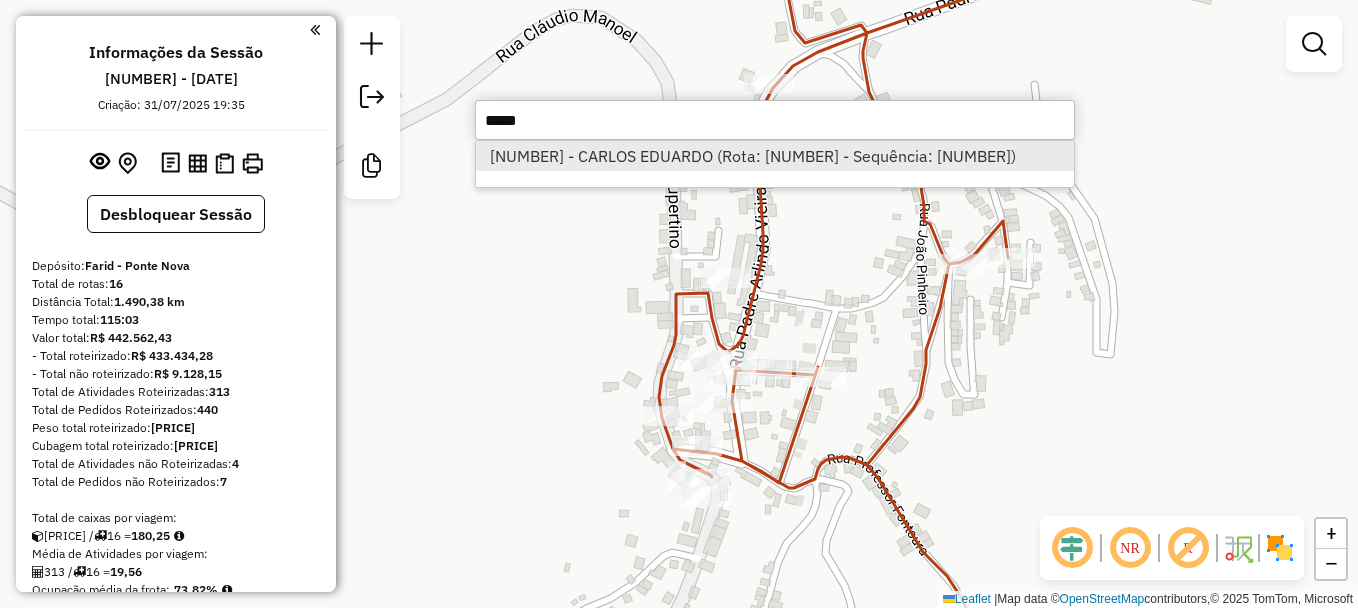 type on "*****" 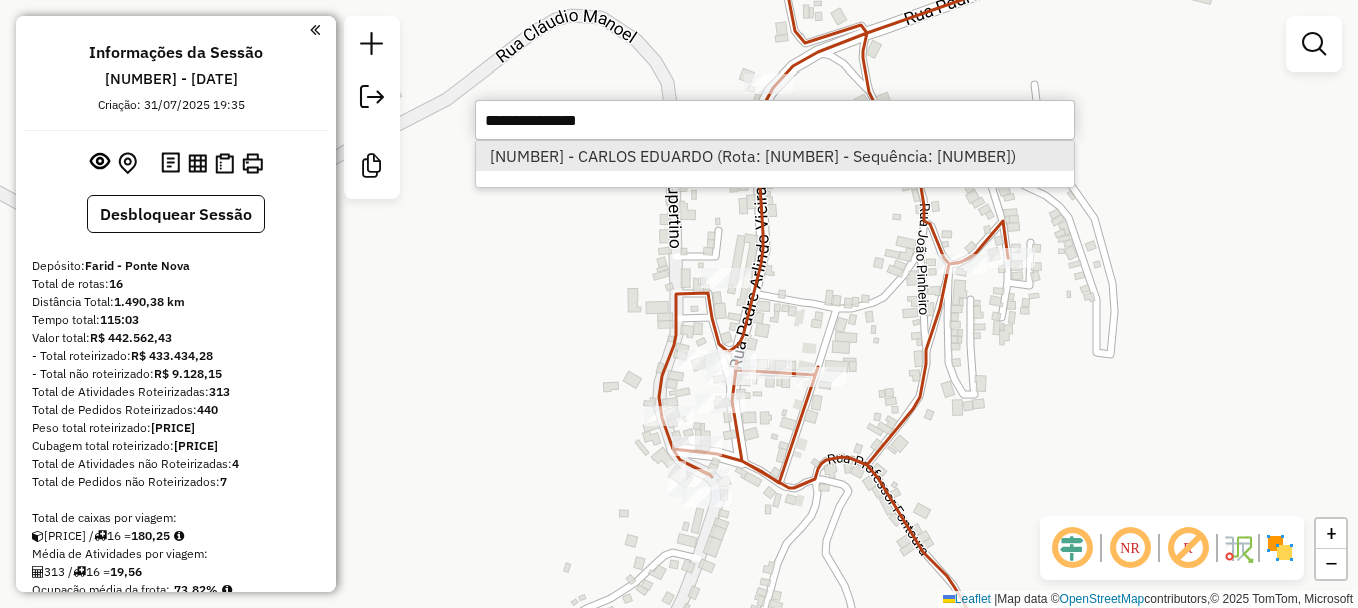 select on "**********" 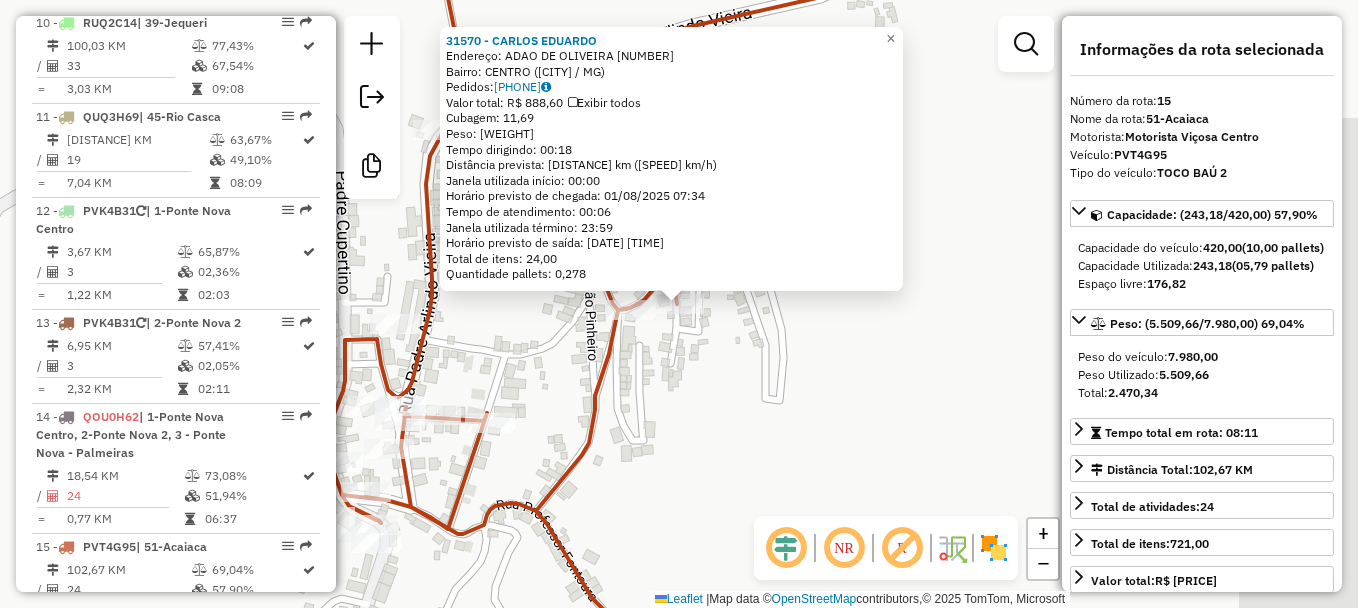 scroll, scrollTop: 2263, scrollLeft: 0, axis: vertical 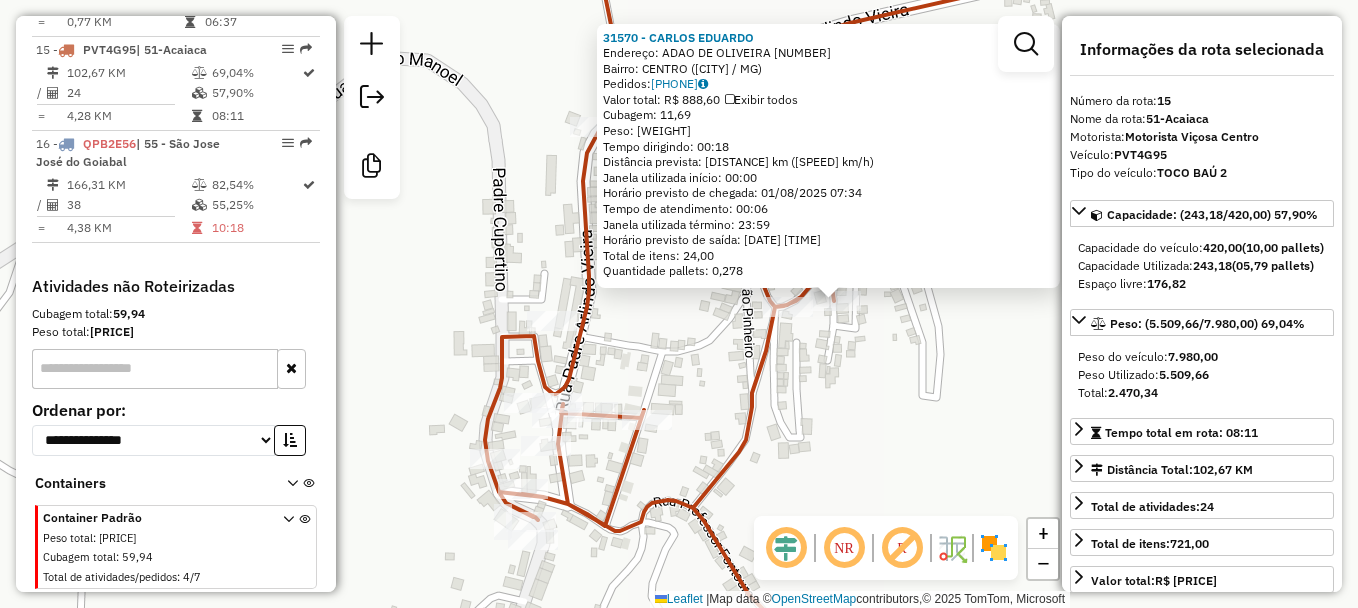 drag, startPoint x: 550, startPoint y: 378, endPoint x: 707, endPoint y: 375, distance: 157.02866 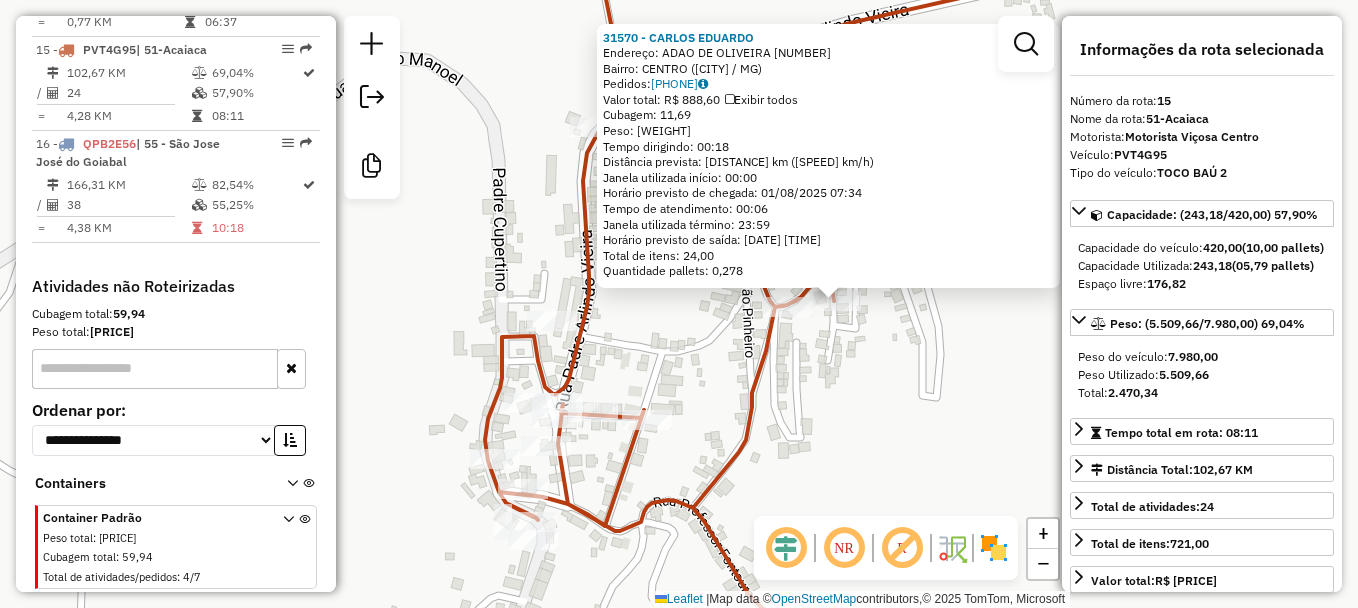 click on "[NUMBER] - CARLOS EDUARDO  Endereço:  ADAO DE OLIVEIRA [NUMBER]   Bairro: CENTRO ([CITY] / MG)   Pedidos:  [PHONE]   Valor total: R$ [PRICE]   Exibir todos   Cubagem: [CUBAGE]  Peso: [WEIGHT]  Tempo dirigindo: [TIME]   Distância prevista: [DISTANCE] km ([SPEED] km/h)   Janela utilizada início: [TIME]   Horário previsto de chegada: [DATE] [TIME]   Tempo de atendimento: [TIME]   Janela utilizada término: [TIME]   Horário previsto de saída: [DATE] [TIME]   Total de itens: [ITEMS]   Quantidade pallets: [PALLETS]  × Janela de atendimento Grade de atendimento Capacidade Transportadoras Veículos Cliente Pedidos  Rotas Selecione os dias de semana para filtrar as janelas de atendimento  Seg   Ter   Qua   Qui   Sex   Sáb   Dom  Informe o período da janela de atendimento: De: Até:  Filtrar exatamente a janela do cliente  Considerar janela de atendimento padrão  Selecione os dias de semana para filtrar as grades de atendimento  Seg   Ter   Qua   Qui   Sex   Sáb   Dom   Clientes fora do dia de atendimento selecionado" 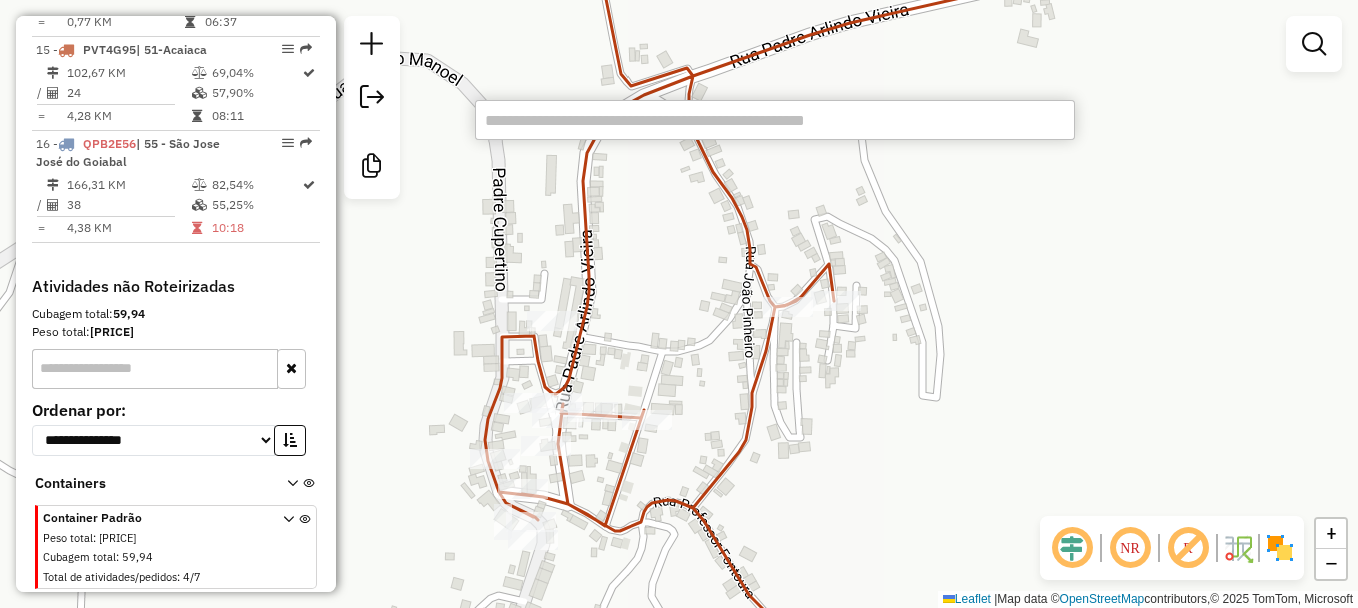 paste on "*****" 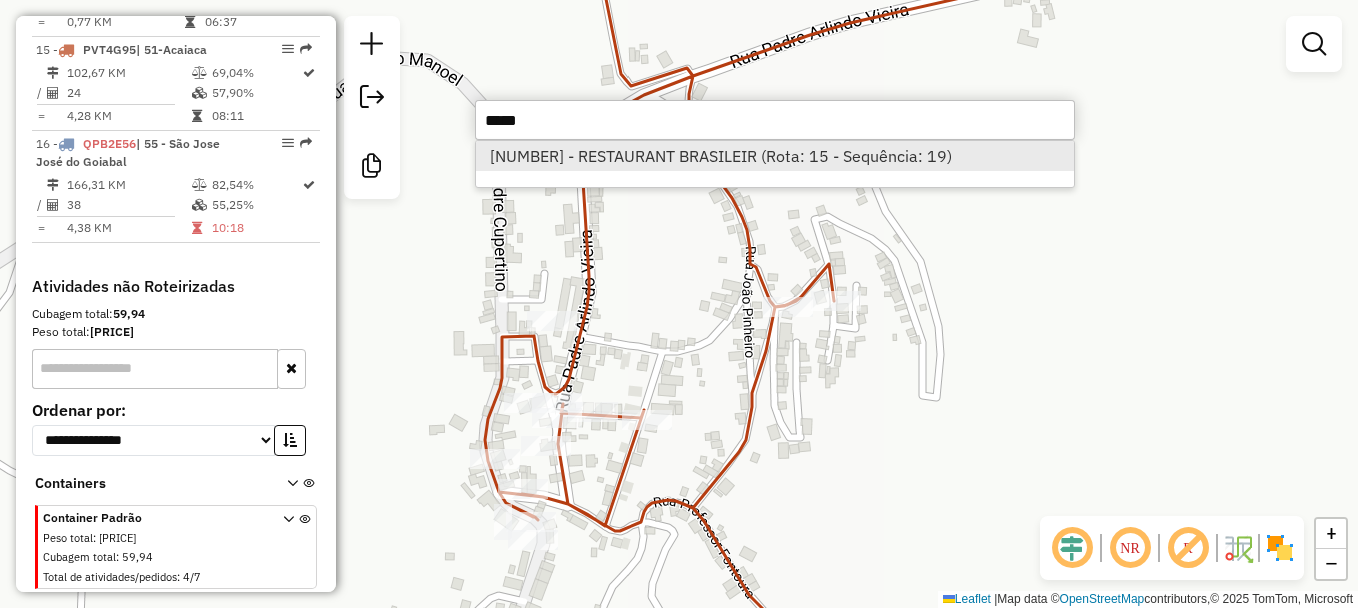 type on "*****" 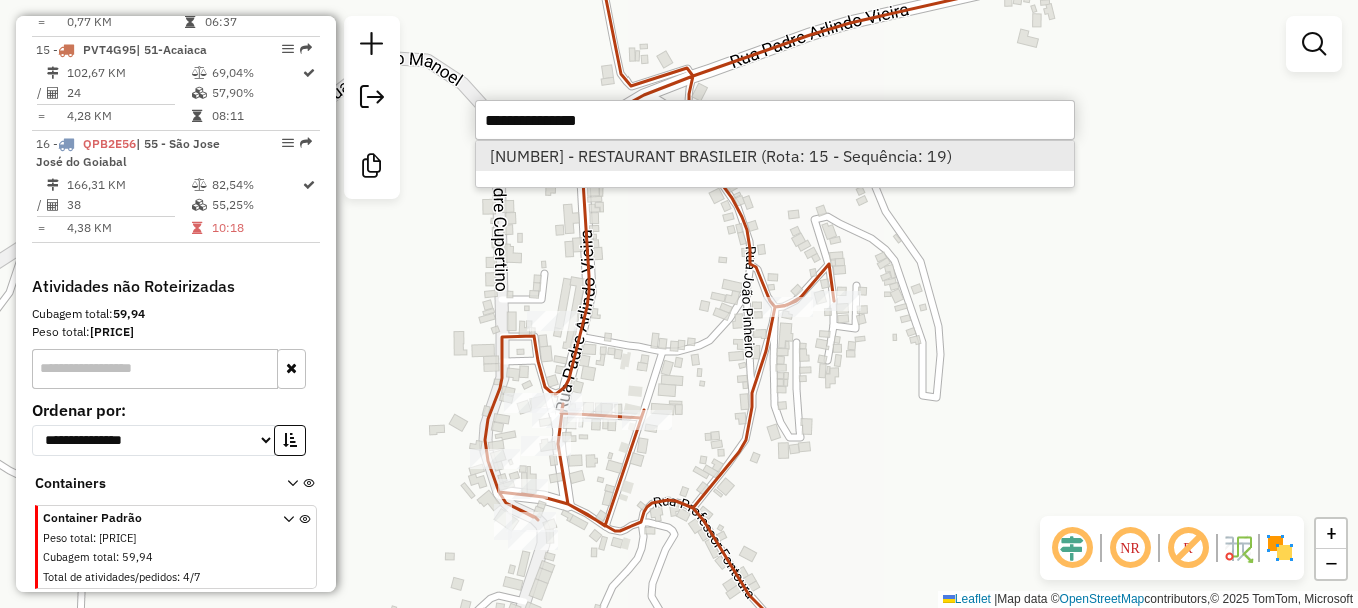 select on "**********" 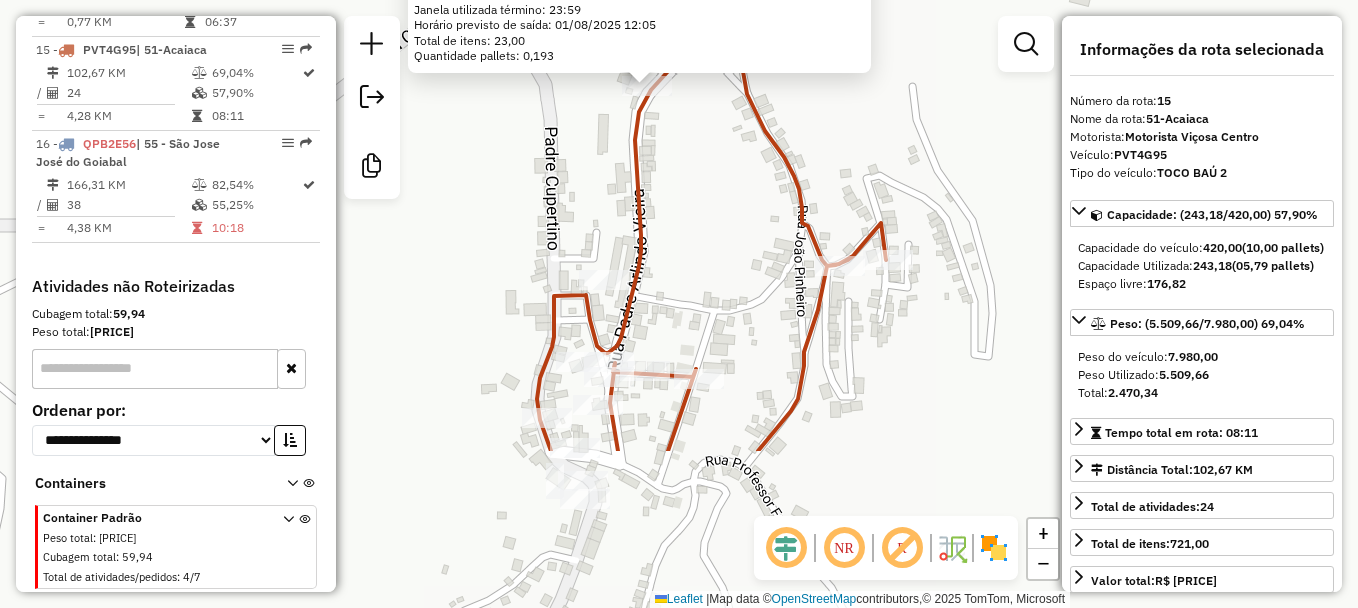 drag, startPoint x: 628, startPoint y: 429, endPoint x: 596, endPoint y: 211, distance: 220.3361 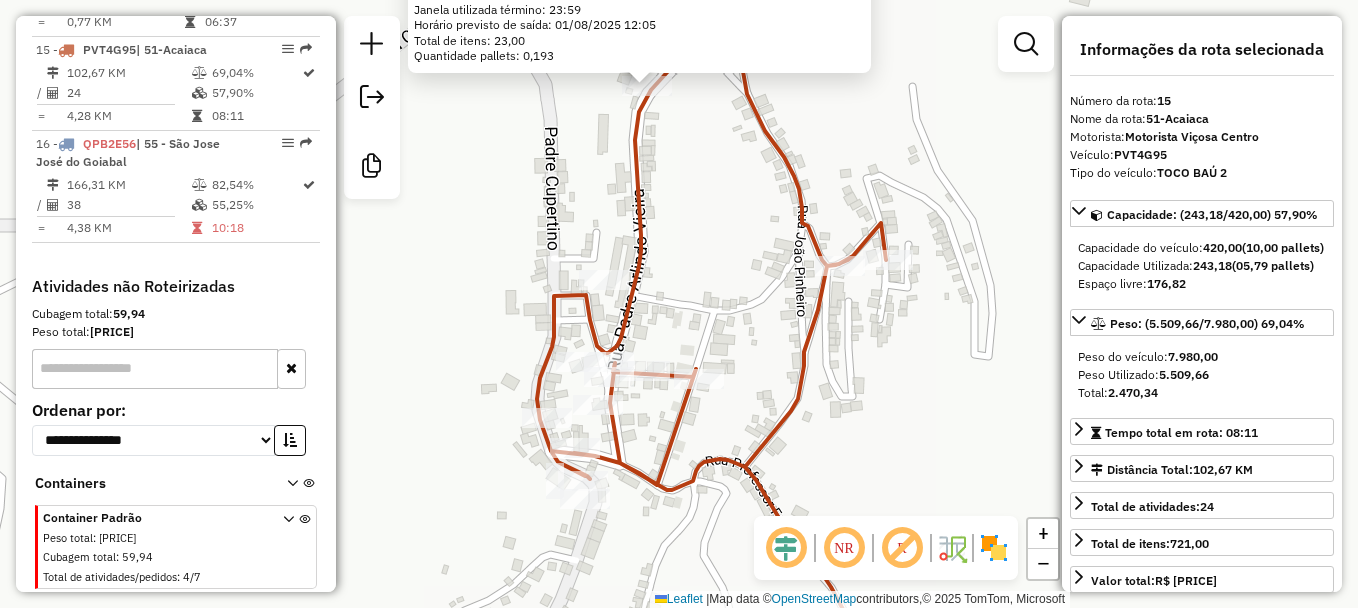 click on "[NUMBER] - RESTAURANT BRASILEIR  Endereço:  [STREET] S/N   Bairro: ZONA RURAL ([CITY] / [STATE])   Pedidos:  [PHONE]   Valor total: R$ 1.050,88   Exibir todos   Cubagem: 8,09  Peso: 221,25  Tempo dirigindo: 00:01   Distância prevista: 0,38 km (22,80 km/h)   Janela utilizada início: 00:00   Horário previsto de chegada: 01/08/2025 11:59   Tempo de atendimento: 00:06   Janela utilizada término: 23:59   Horário previsto de saída: 01/08/2025 12:05   Total de itens: 23,00   Quantidade pallets: 0,193  × Janela de atendimento Grade de atendimento Capacidade Transportadoras Veículos Cliente Pedidos  Rotas Selecione os dias de semana para filtrar as janelas de atendimento  Seg   Ter   Qua   Qui   Sex   Sáb   Dom  Informe o período da janela de atendimento: De: Até:  Filtrar exatamente a janela do cliente  Considerar janela de atendimento padrão  Selecione os dias de semana para filtrar as grades de atendimento  Seg   Ter   Qua   Qui   Sex   Sáb   Dom   Peso mínimo:   Peso máximo:   De:  De:" 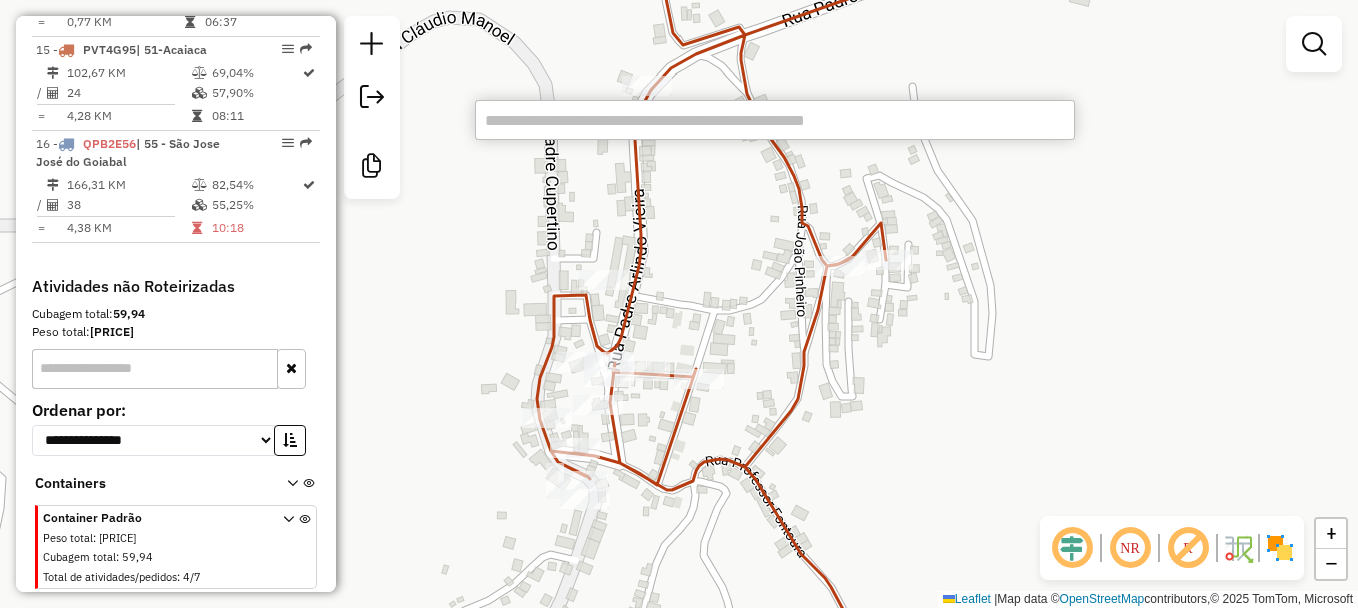 paste on "*****" 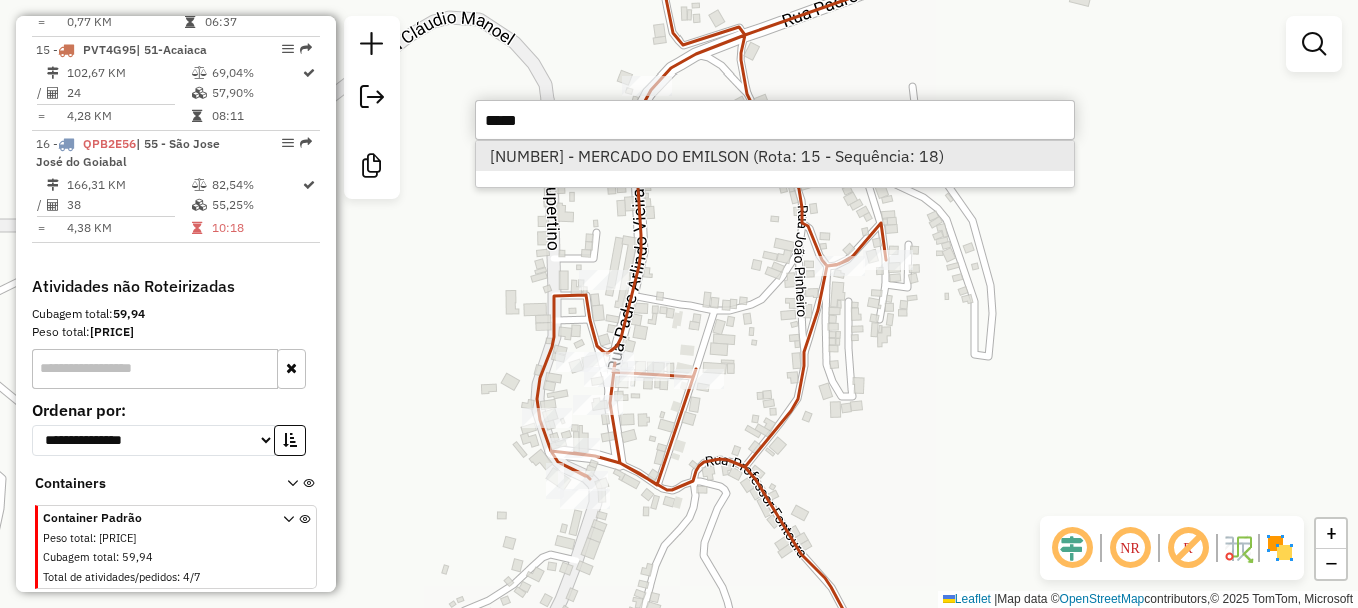 type on "*****" 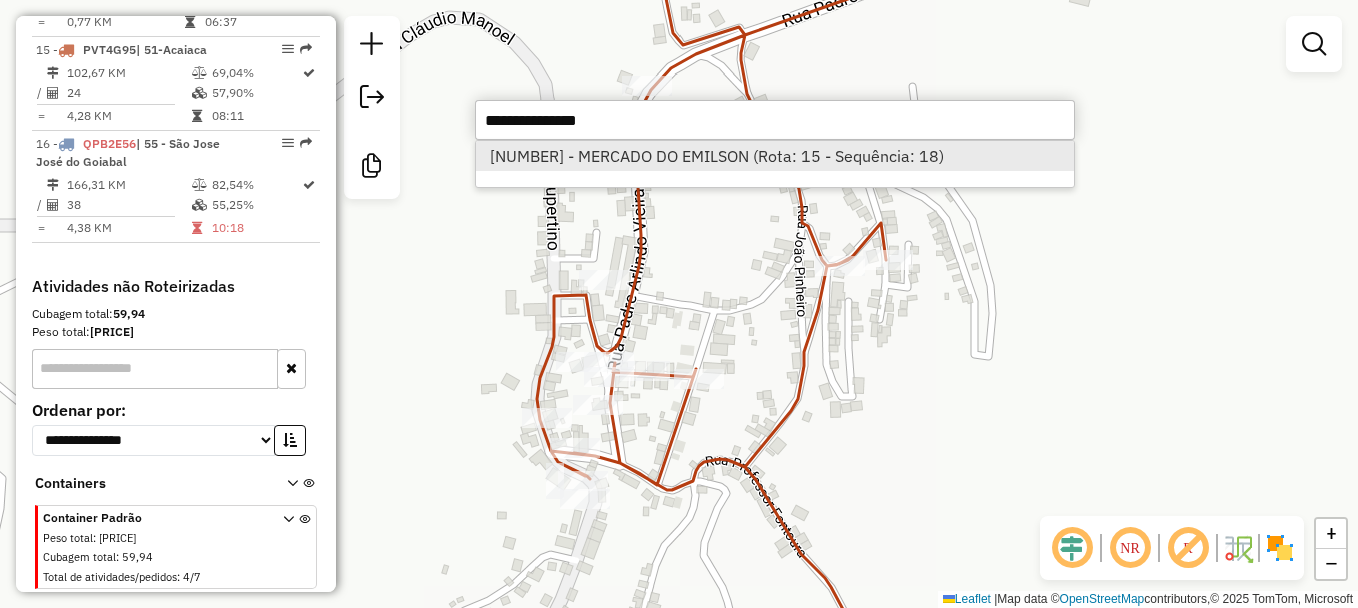 select on "**********" 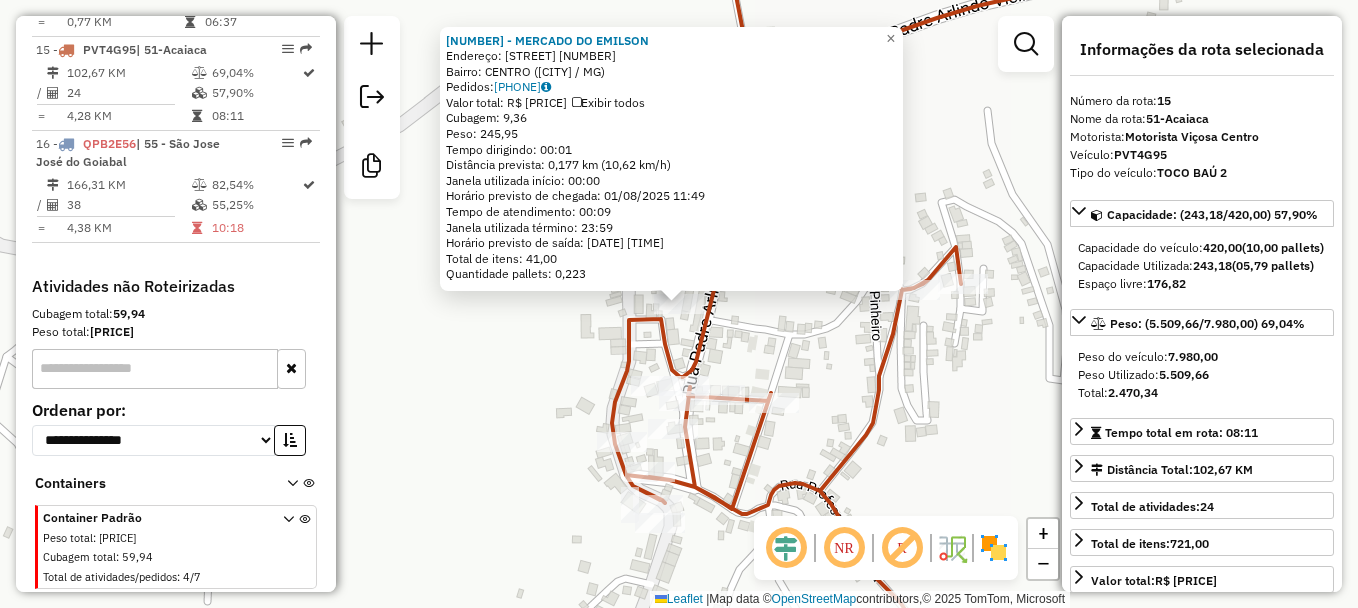 click on "[NUMBER] - MERCADO DO EMILSON  Endereço:  DA LIBERDADE [NUMBER]   Bairro: CENTRO ([CITY] / MG)   Pedidos:  [PHONE]   Valor total: R$ [PRICE]   Exibir todos   Cubagem: [CUBAGE]  Peso: [WEIGHT]  Tempo dirigindo: [TIME]   Distância prevista: [DISTANCE] km ([SPEED] km/h)   Janela utilizada início: [TIME]   Horário previsto de chegada: [DATE] [TIME]   Tempo de atendimento: [TIME]   Janela utilizada término: [TIME]   Horário previsto de saída: [DATE] [TIME]   Total de itens: [ITEMS]   Quantidade pallets: [PALLETS]  × Janela de atendimento Grade de atendimento Capacidade Transportadoras Veículos Cliente Pedidos  Rotas Selecione os dias de semana para filtrar as janelas de atendimento  Seg   Ter   Qua   Qui   Sex   Sáb   Dom  Informe o período da janela de atendimento: De: Até:  Filtrar exatamente a janela do cliente  Considerar janela de atendimento padrão  Selecione os dias de semana para filtrar as grades de atendimento  Seg   Ter   Qua   Qui   Sex   Sáb   Dom   Clientes fora do dia de atendimento selecionado" 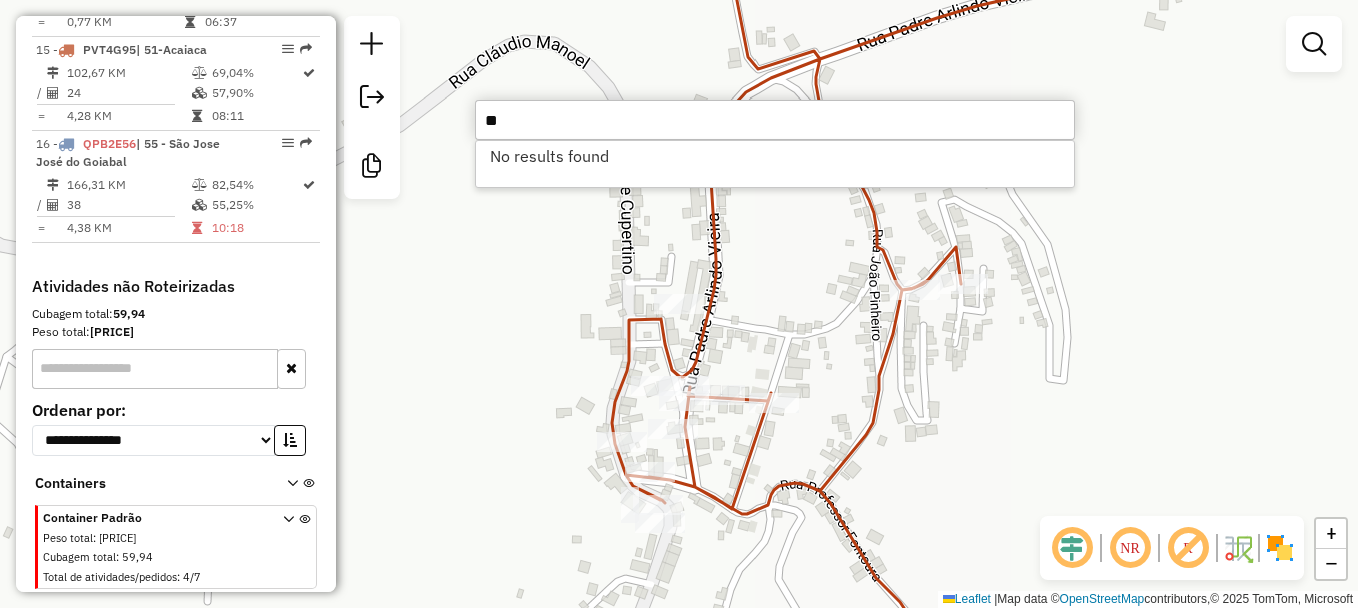 type on "*" 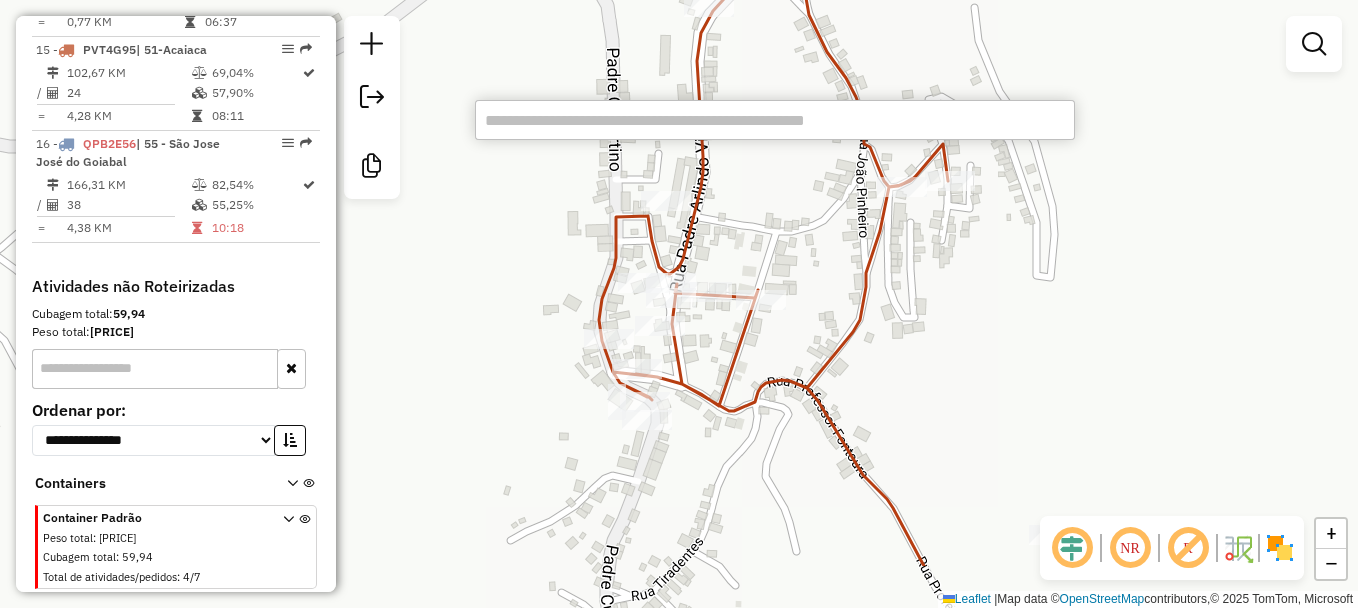 drag, startPoint x: 549, startPoint y: 150, endPoint x: 542, endPoint y: 65, distance: 85.28775 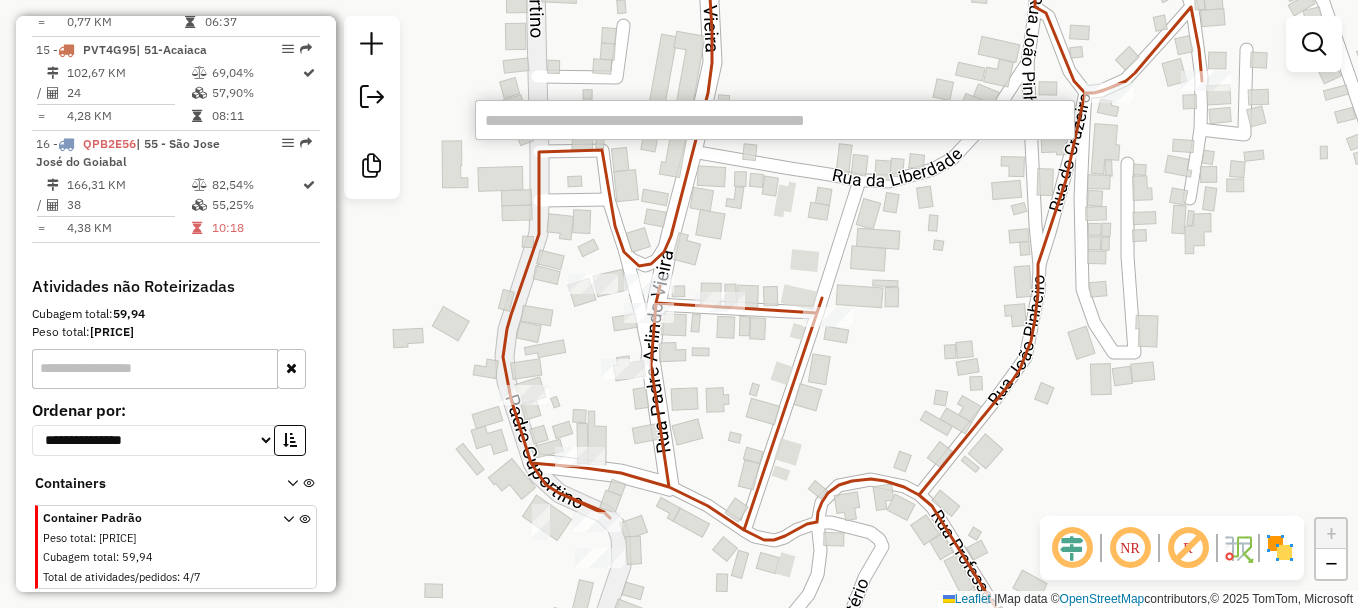 drag, startPoint x: 865, startPoint y: 214, endPoint x: 839, endPoint y: 250, distance: 44.407207 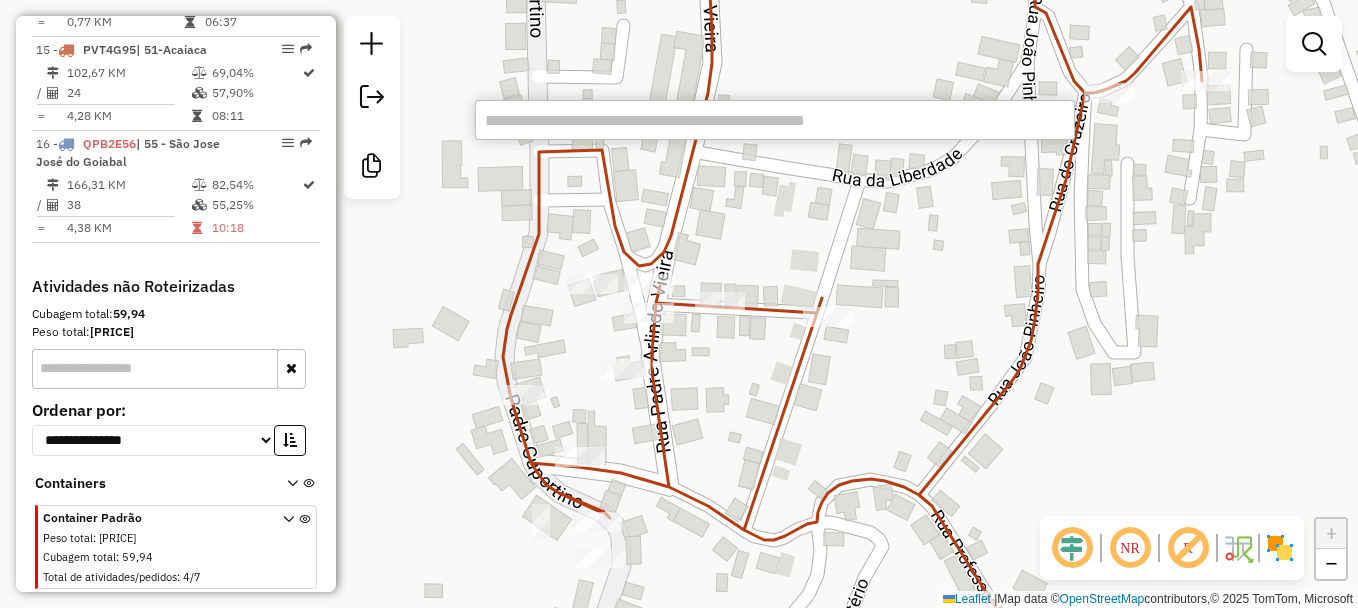 click at bounding box center [775, 120] 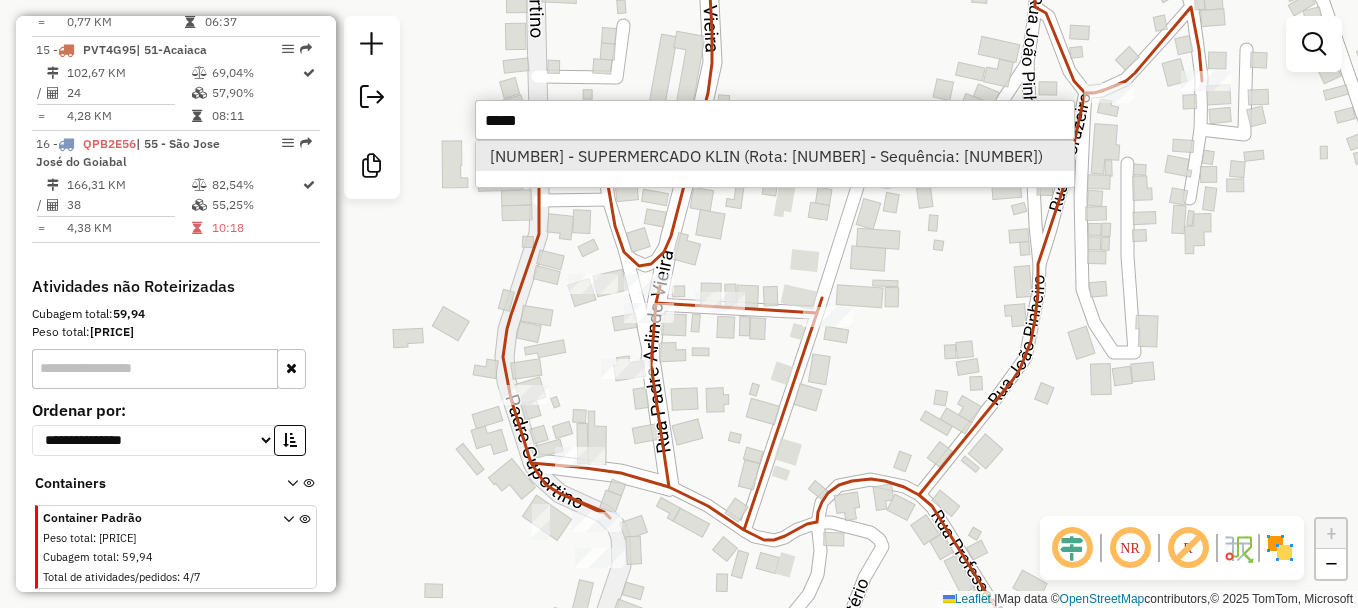 type on "*****" 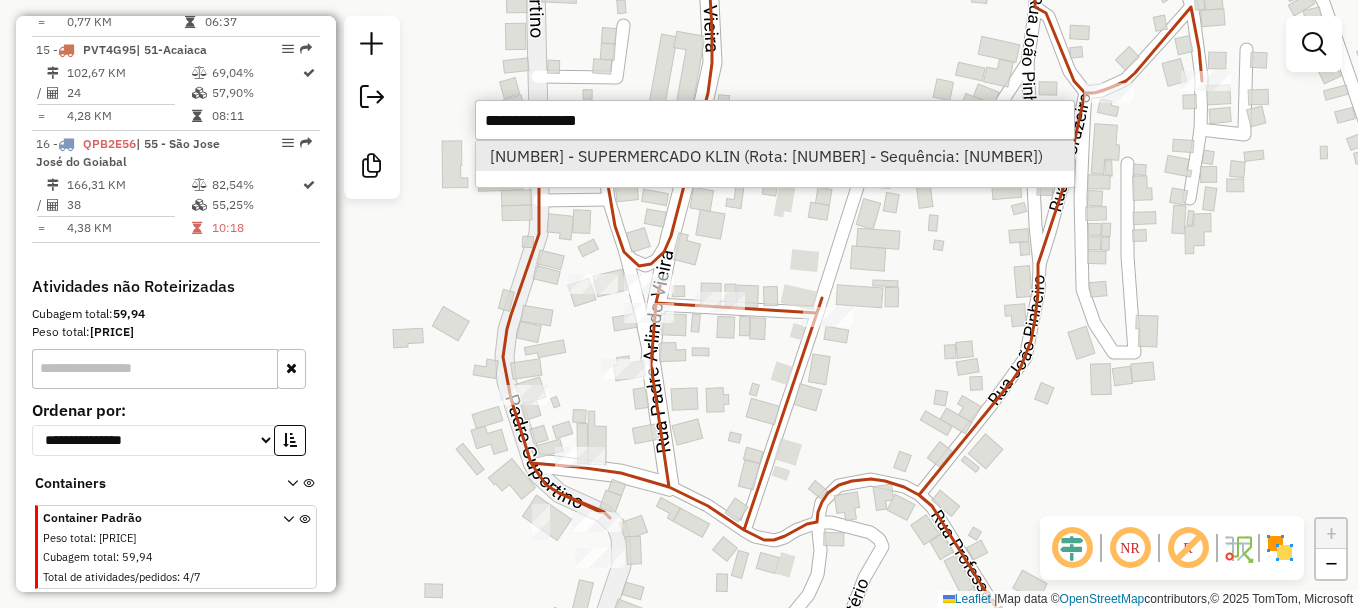 select on "**********" 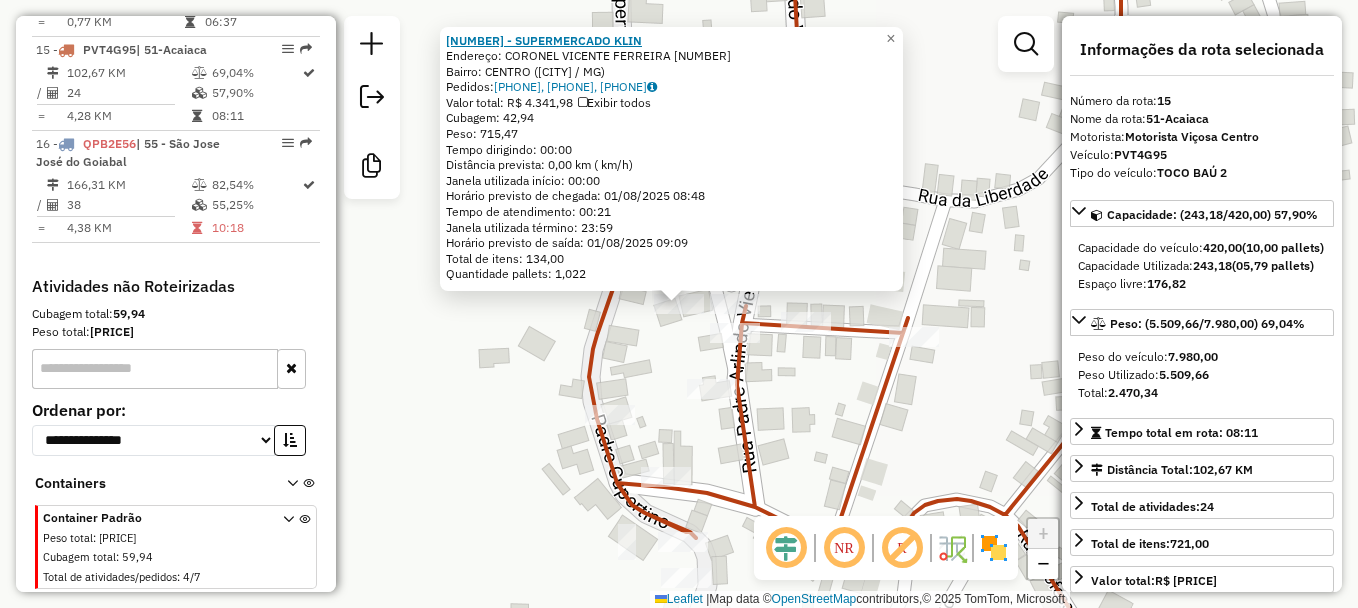 click on "[NUMBER] - SUPERMERCADO KLIN" 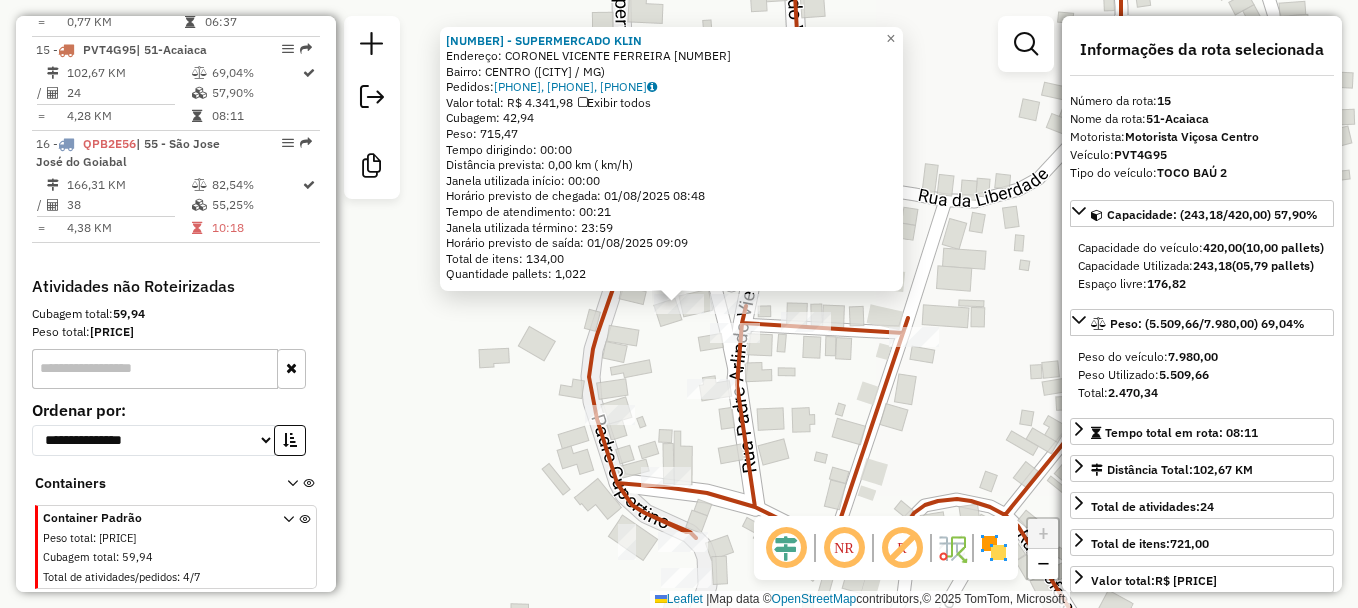 click on "[NUMBER] - SUPERMERCADO KLIN  Endereço:  [STREET] [NUMBER]   Bairro: [NEIGHBORHOOD] ([CITY] / [STATE])   Pedidos:  [PHONE], [PHONE], [PHONE]   Valor total: R$ 4.341,98   Exibir todos   Cubagem: 42,94  Peso: 715,47  Tempo dirigindo: 00:00   Distância prevista: 0,00 km ( km/h)   Janela utilizada início: 00:00   Horário previsto de chegada: 01/08/2025 08:48   Tempo de atendimento: 00:21   Janela utilizada término: 23:59   Horário previsto de saída: 01/08/2025 09:09   Total de itens: 134,00   Quantidade pallets: 1,022  × Janela de atendimento Grade de atendimento Capacidade Transportadoras Veículos Cliente Pedidos  Rotas Selecione os dias de semana para filtrar as janelas de atendimento  Seg   Ter   Qua   Qui   Sex   Sáb   Dom  Informe o período da janela de atendimento: De: Até:  Filtrar exatamente a janela do cliente  Considerar janela de atendimento padrão  Selecione os dias de semana para filtrar as grades de atendimento  Seg   Ter   Qua   Qui   Sex   Sáb   Dom   Peso mínimo:   De:" 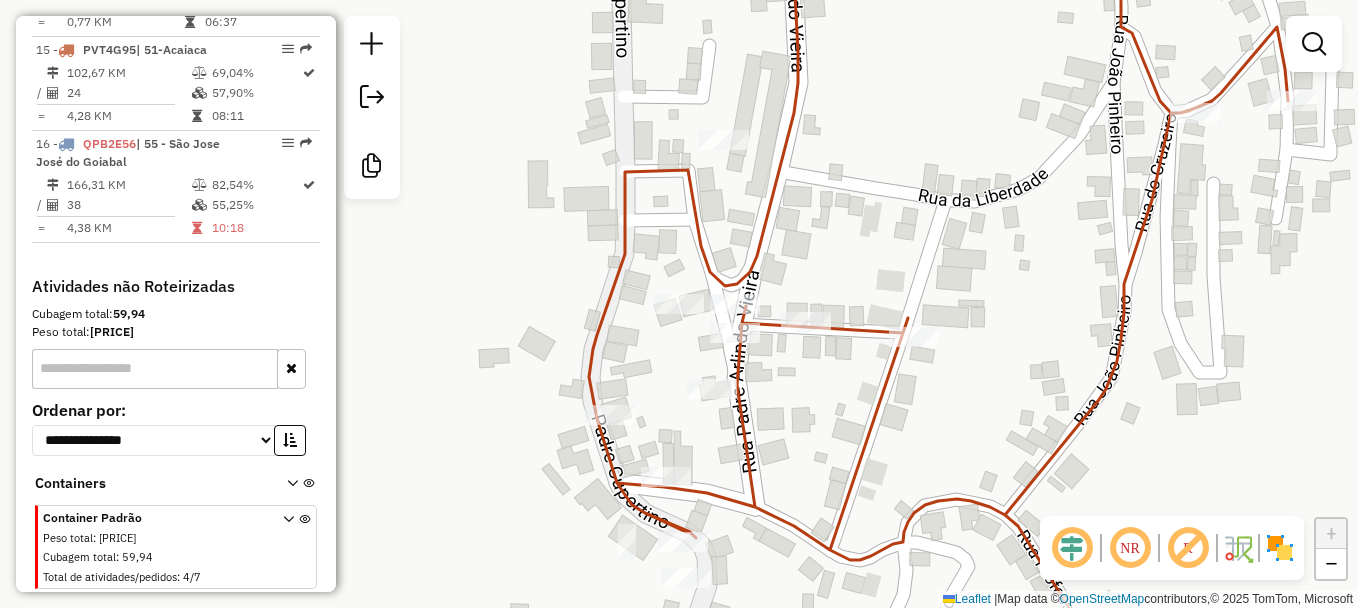 click on "Janela de atendimento Grade de atendimento Capacidade Transportadoras Veículos Cliente Pedidos  Rotas Selecione os dias de semana para filtrar as janelas de atendimento  Seg   Ter   Qua   Qui   Sex   Sáb   Dom  Informe o período da janela de atendimento: De: Até:  Filtrar exatamente a janela do cliente  Considerar janela de atendimento padrão  Selecione os dias de semana para filtrar as grades de atendimento  Seg   Ter   Qua   Qui   Sex   Sáb   Dom   Considerar clientes sem dia de atendimento cadastrado  Clientes fora do dia de atendimento selecionado Filtrar as atividades entre os valores definidos abaixo:  Peso mínimo:   Peso máximo:   Cubagem mínima:   Cubagem máxima:   De:   Até:  Filtrar as atividades entre o tempo de atendimento definido abaixo:  De:   Até:   Considerar capacidade total dos clientes não roteirizados Transportadora: Selecione um ou mais itens Tipo de veículo: Selecione um ou mais itens Veículo: Selecione um ou mais itens Motorista: Selecione um ou mais itens Nome: Rótulo:" 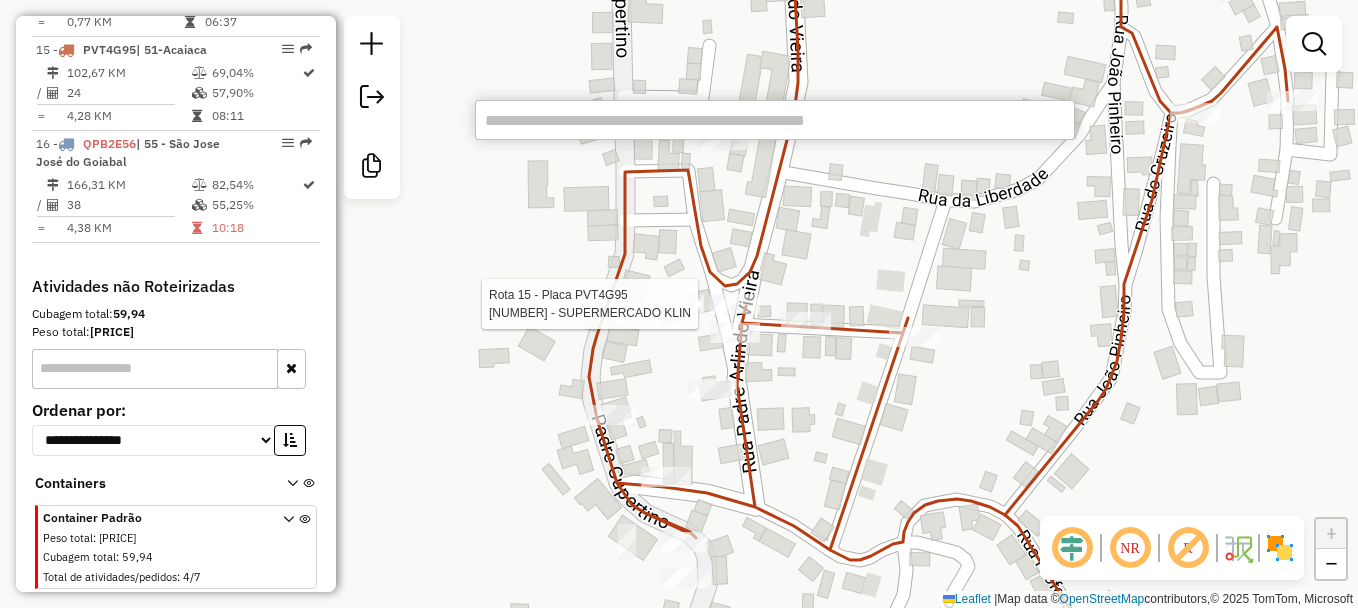 select on "**********" 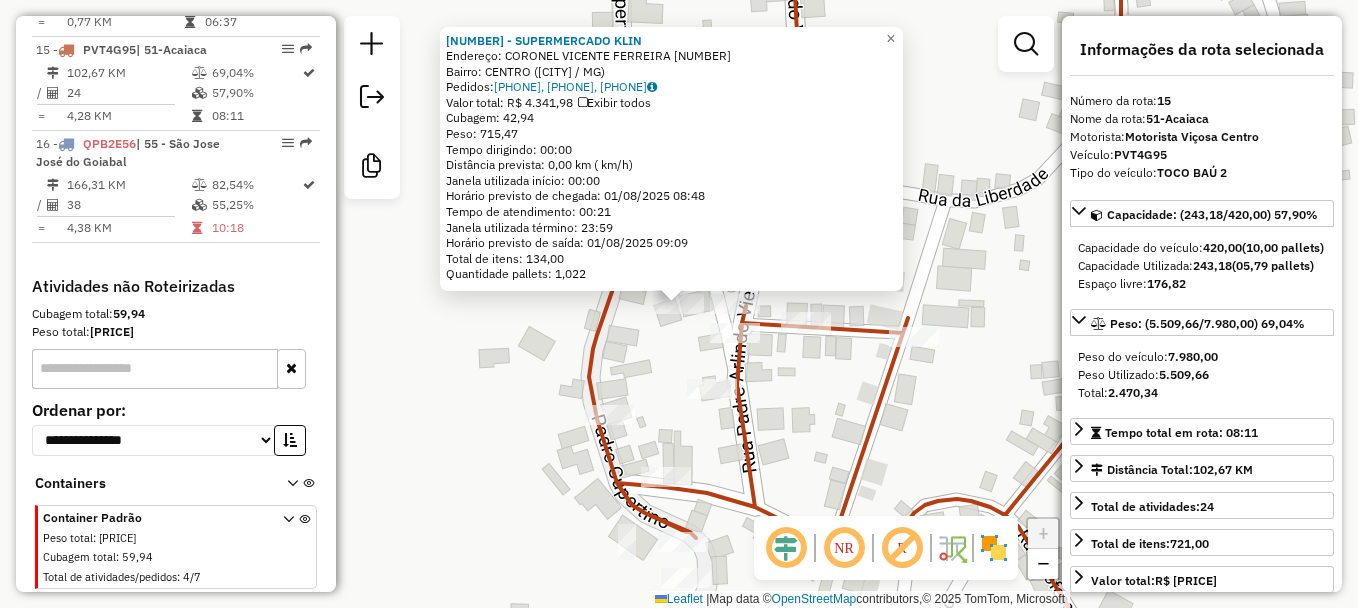 click on "[NUMBER] - SUPERMERCADO KLIN  Endereço:  [STREET] [NUMBER]   Bairro: [NEIGHBORHOOD] ([CITY] / [STATE])   Pedidos:  [PHONE], [PHONE], [PHONE]   Valor total: R$ 4.341,98   Exibir todos   Cubagem: 42,94  Peso: 715,47  Tempo dirigindo: 00:00   Distância prevista: 0,00 km ( km/h)   Janela utilizada início: 00:00   Horário previsto de chegada: 01/08/2025 08:48   Tempo de atendimento: 00:21   Janela utilizada término: 23:59   Horário previsto de saída: 01/08/2025 09:09   Total de itens: 134,00   Quantidade pallets: 1,022  × Janela de atendimento Grade de atendimento Capacidade Transportadoras Veículos Cliente Pedidos  Rotas Selecione os dias de semana para filtrar as janelas de atendimento  Seg   Ter   Qua   Qui   Sex   Sáb   Dom  Informe o período da janela de atendimento: De: Até:  Filtrar exatamente a janela do cliente  Considerar janela de atendimento padrão  Selecione os dias de semana para filtrar as grades de atendimento  Seg   Ter   Qua   Qui   Sex   Sáb   Dom   Peso mínimo:   De:" 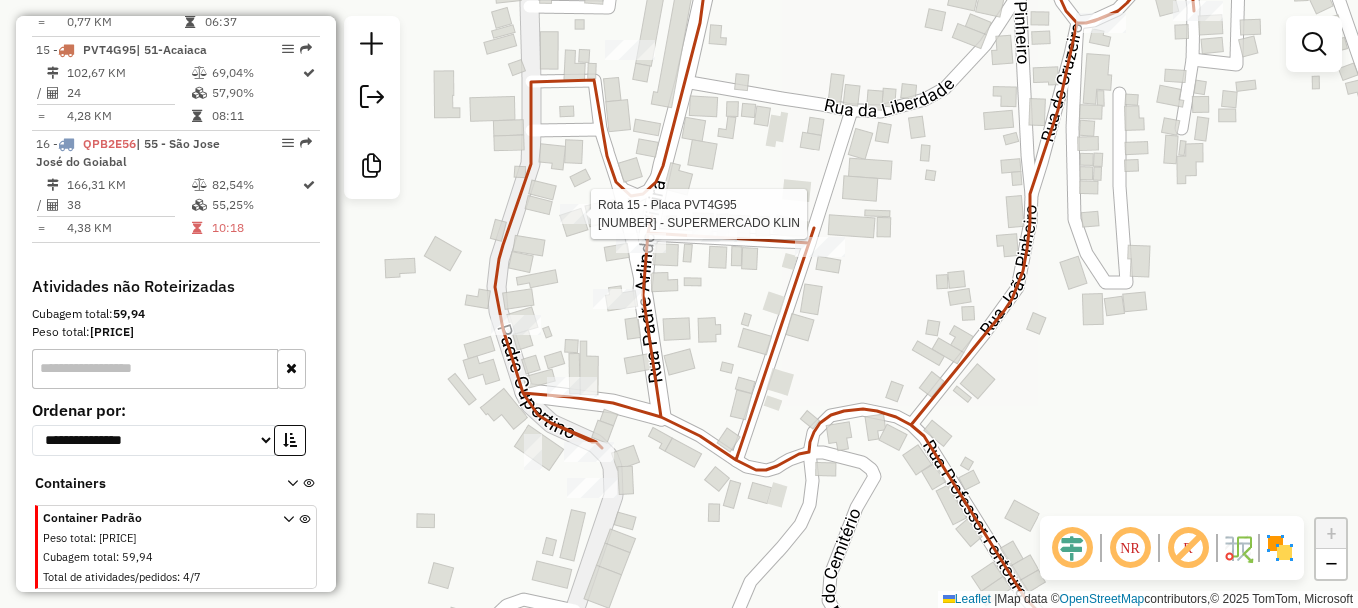 select on "**********" 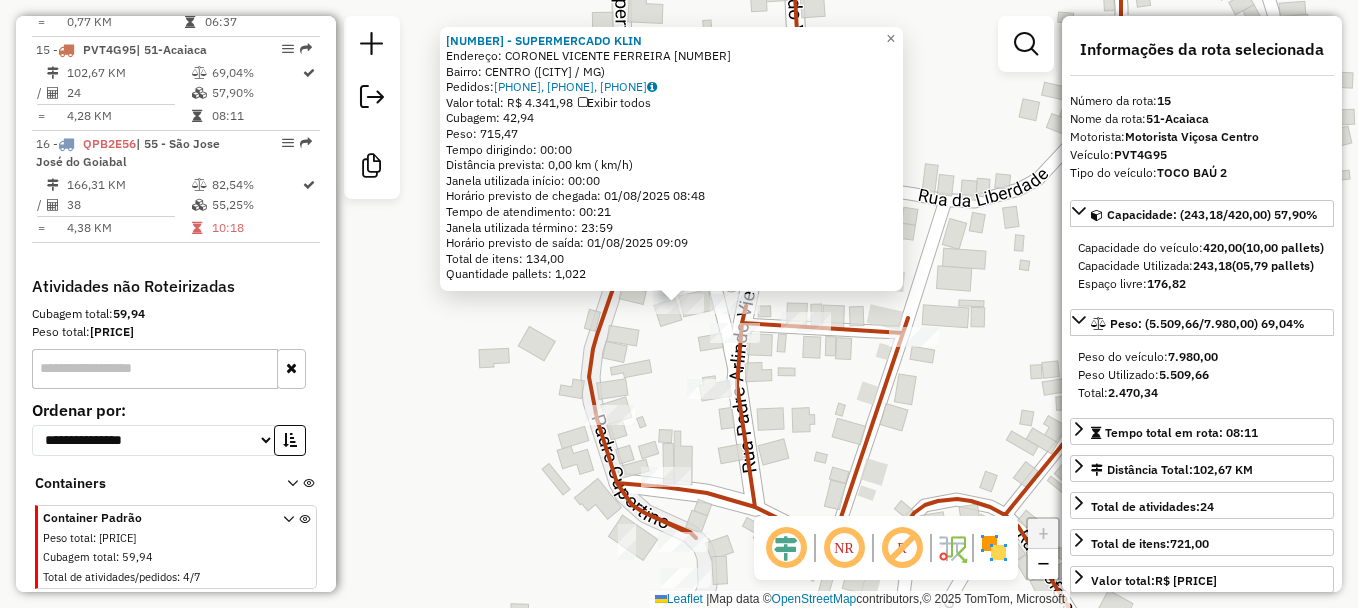 click on "[NUMBER] - SUPERMERCADO KLIN  Endereço:  [STREET] [NUMBER]   Bairro: [NEIGHBORHOOD] ([CITY] / [STATE])   Pedidos:  [PHONE], [PHONE], [PHONE]   Valor total: R$ 4.341,98   Exibir todos   Cubagem: 42,94  Peso: 715,47  Tempo dirigindo: 00:00   Distância prevista: 0,00 km ( km/h)   Janela utilizada início: 00:00   Horário previsto de chegada: 01/08/2025 08:48   Tempo de atendimento: 00:21   Janela utilizada término: 23:59   Horário previsto de saída: 01/08/2025 09:09   Total de itens: 134,00   Quantidade pallets: 1,022  × Janela de atendimento Grade de atendimento Capacidade Transportadoras Veículos Cliente Pedidos  Rotas Selecione os dias de semana para filtrar as janelas de atendimento  Seg   Ter   Qua   Qui   Sex   Sáb   Dom  Informe o período da janela de atendimento: De: Até:  Filtrar exatamente a janela do cliente  Considerar janela de atendimento padrão  Selecione os dias de semana para filtrar as grades de atendimento  Seg   Ter   Qua   Qui   Sex   Sáb   Dom   Peso mínimo:   De:" 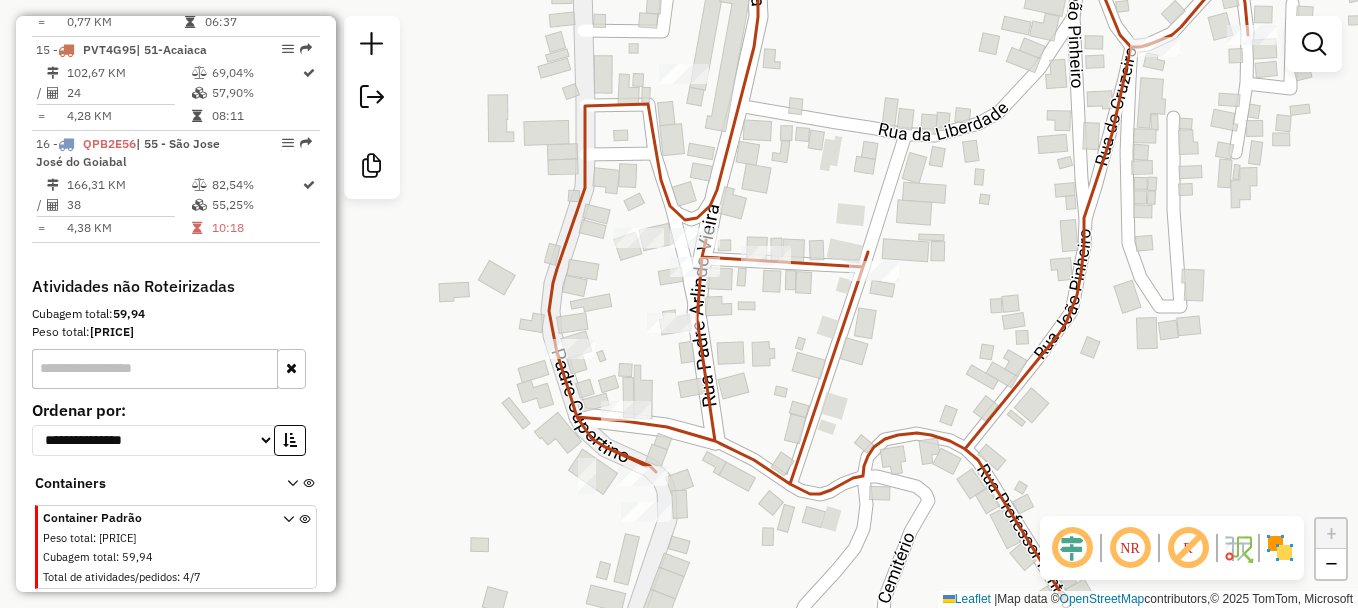 drag, startPoint x: 784, startPoint y: 430, endPoint x: 744, endPoint y: 364, distance: 77.175125 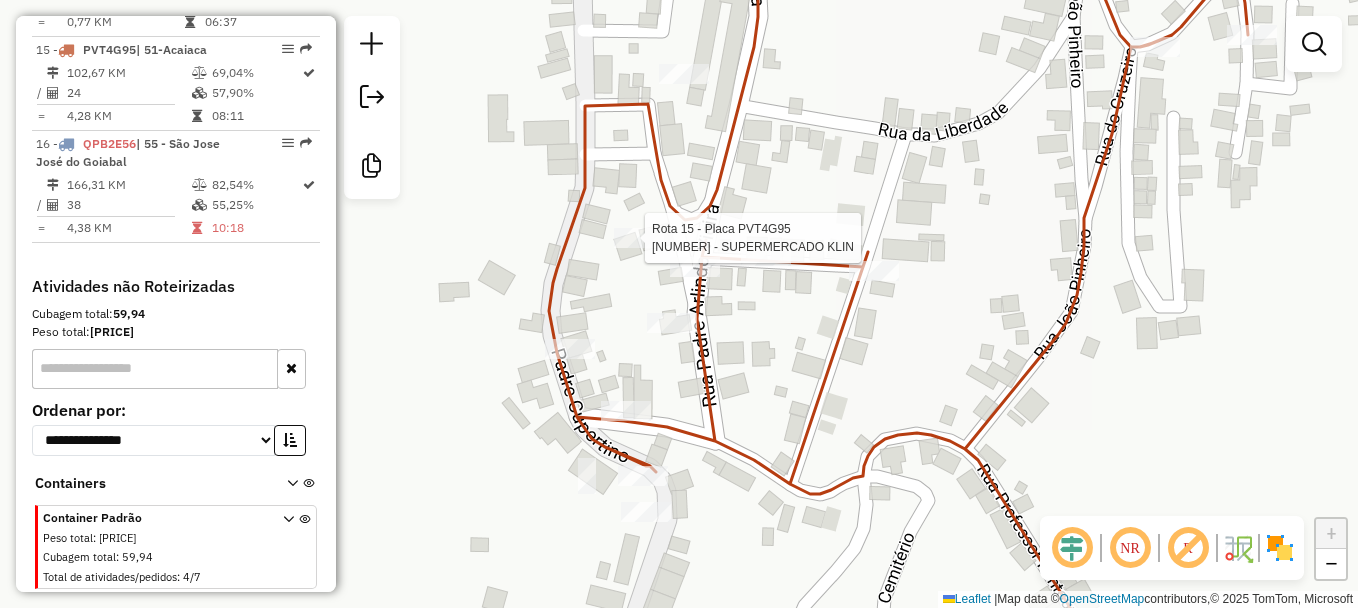 select on "**********" 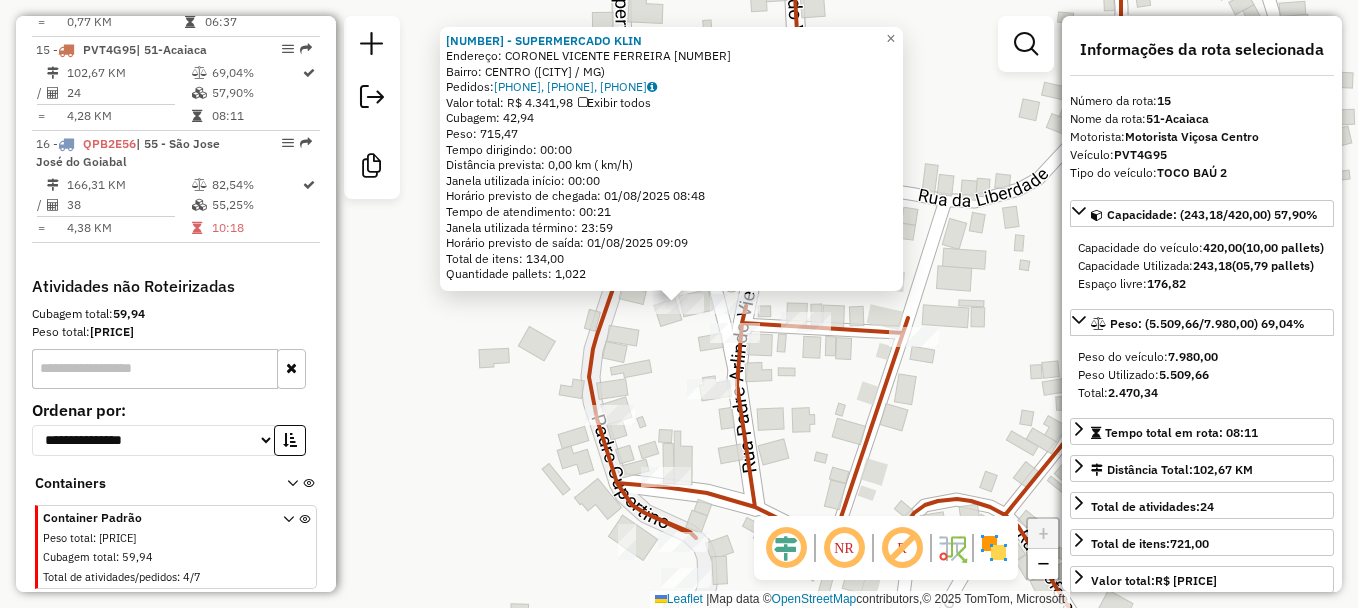 click on "[NUMBER] - SUPERMERCADO KLIN  Endereço:  [STREET] [NUMBER]   Bairro: [NEIGHBORHOOD] ([CITY] / [STATE])   Pedidos:  [PHONE], [PHONE], [PHONE]   Valor total: R$ 4.341,98   Exibir todos   Cubagem: 42,94  Peso: 715,47  Tempo dirigindo: 00:00   Distância prevista: 0,00 km ( km/h)   Janela utilizada início: 00:00   Horário previsto de chegada: 01/08/2025 08:48   Tempo de atendimento: 00:21   Janela utilizada término: 23:59   Horário previsto de saída: 01/08/2025 09:09   Total de itens: 134,00   Quantidade pallets: 1,022  × Janela de atendimento Grade de atendimento Capacidade Transportadoras Veículos Cliente Pedidos  Rotas Selecione os dias de semana para filtrar as janelas de atendimento  Seg   Ter   Qua   Qui   Sex   Sáb   Dom  Informe o período da janela de atendimento: De: Até:  Filtrar exatamente a janela do cliente  Considerar janela de atendimento padrão  Selecione os dias de semana para filtrar as grades de atendimento  Seg   Ter   Qua   Qui   Sex   Sáb   Dom   Peso mínimo:   De:" 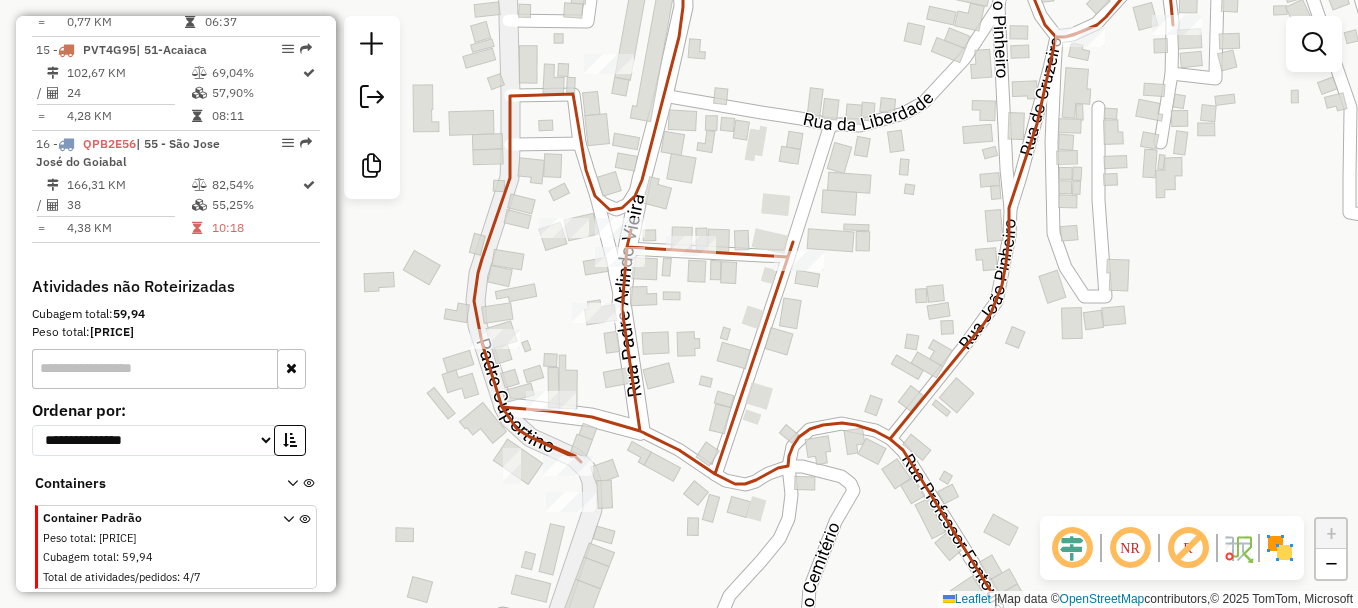 drag, startPoint x: 657, startPoint y: 357, endPoint x: 542, endPoint y: 281, distance: 137.84412 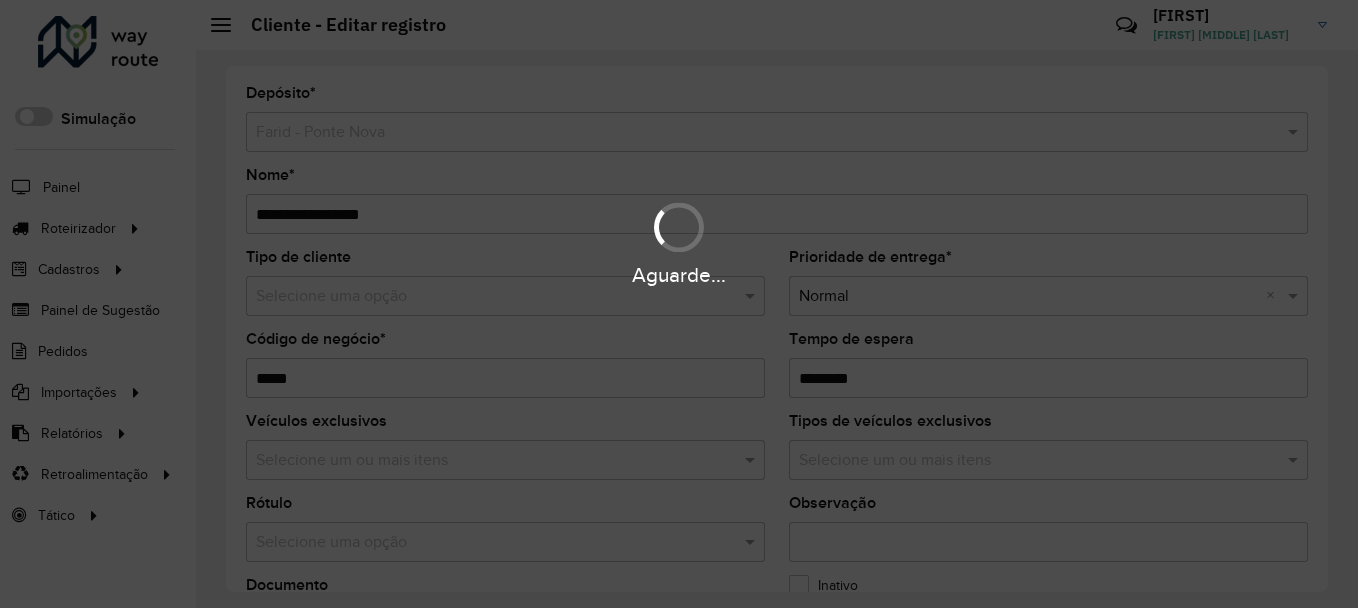 scroll, scrollTop: 0, scrollLeft: 0, axis: both 